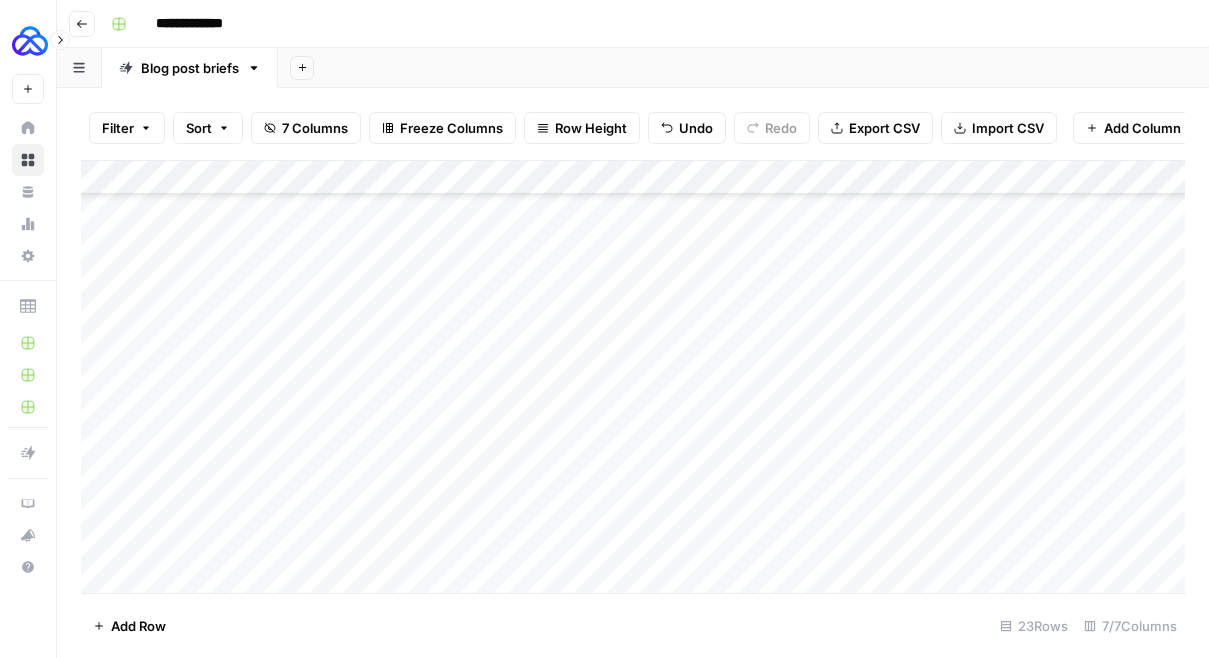 scroll, scrollTop: 0, scrollLeft: 0, axis: both 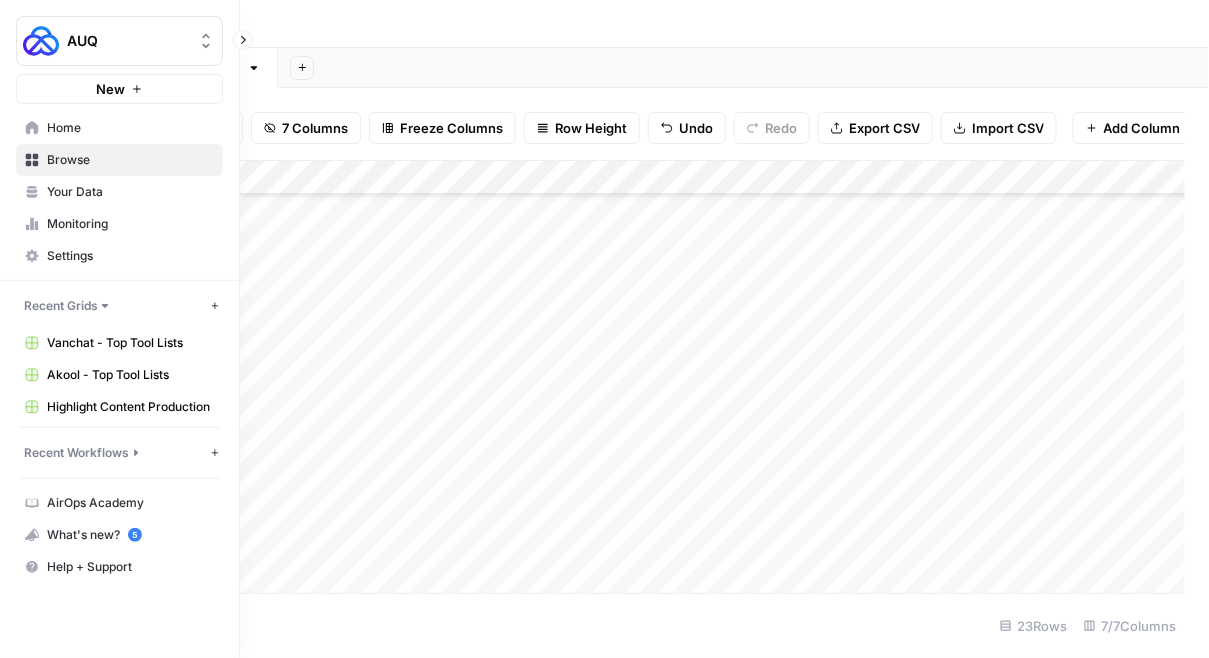 click on "Recent Workflows" at bounding box center (76, 453) 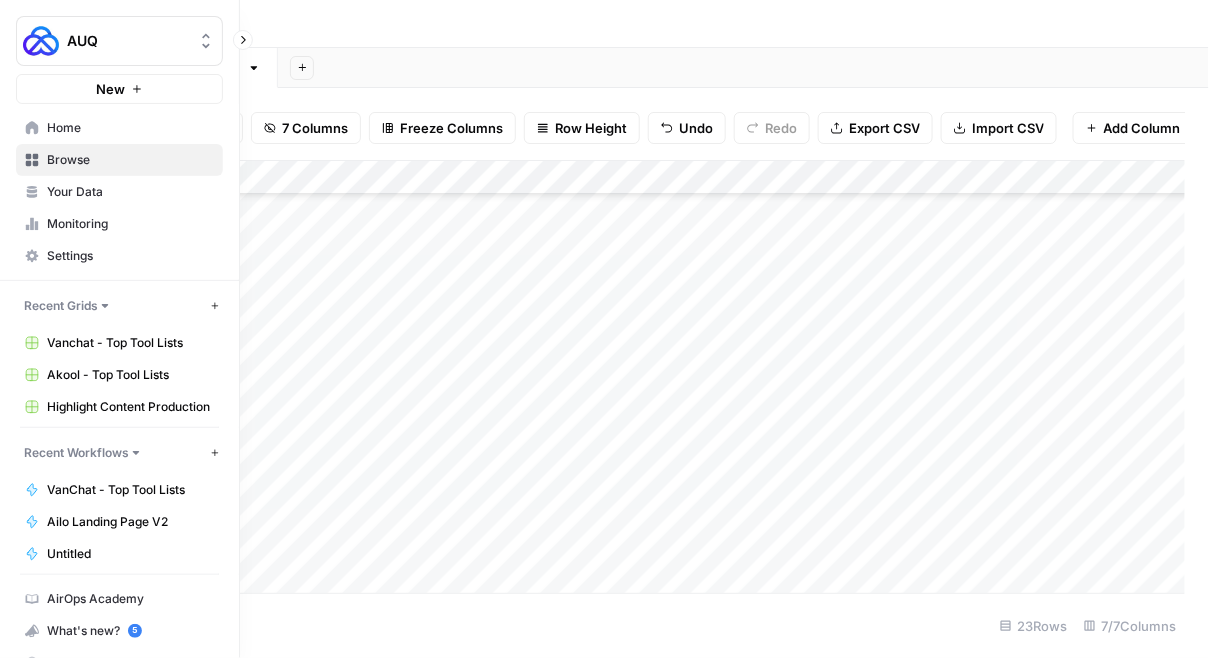 click on "Browse" at bounding box center (119, 160) 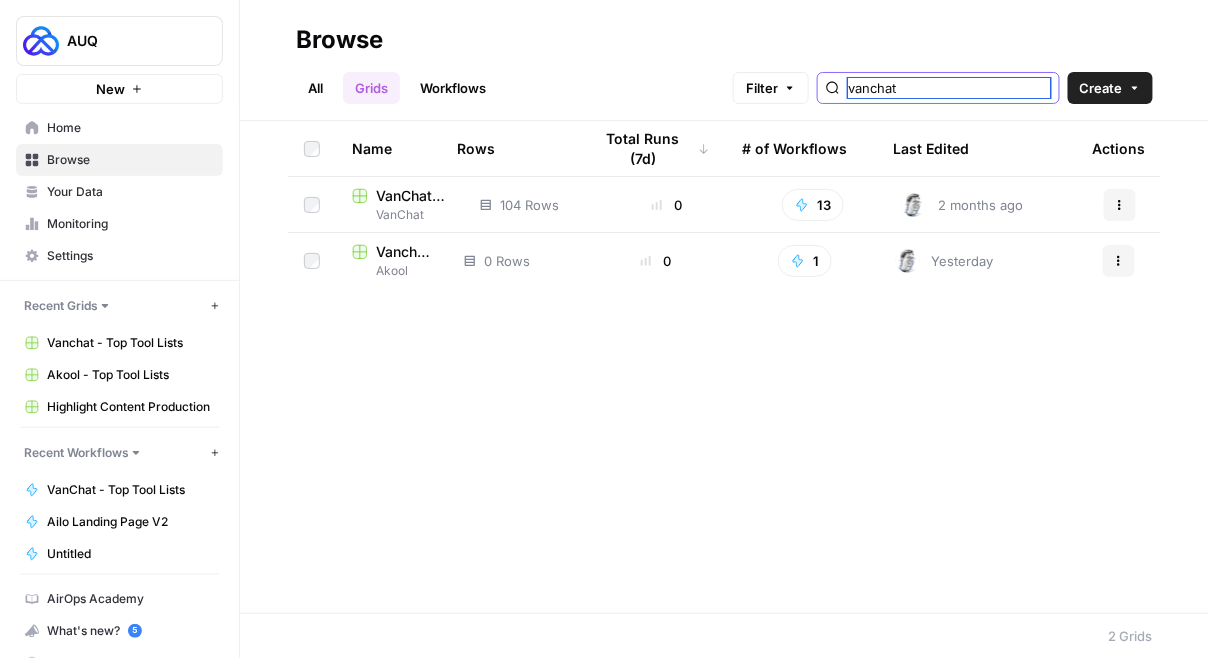 click on "vanchat" at bounding box center [949, 88] 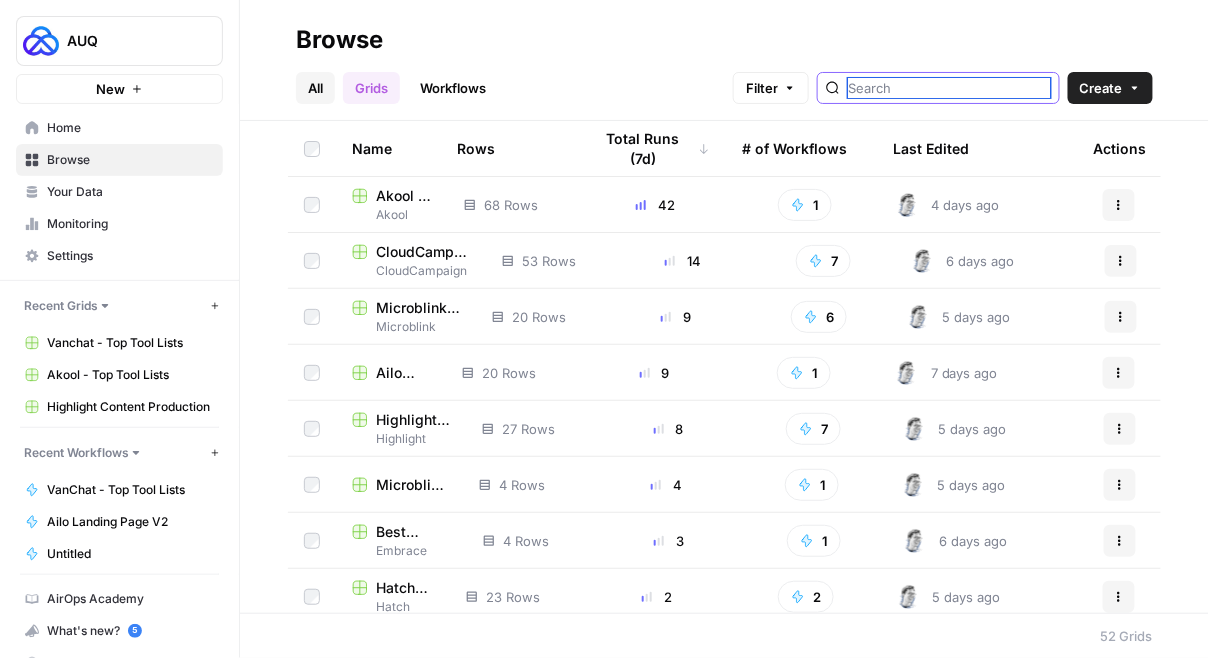 type 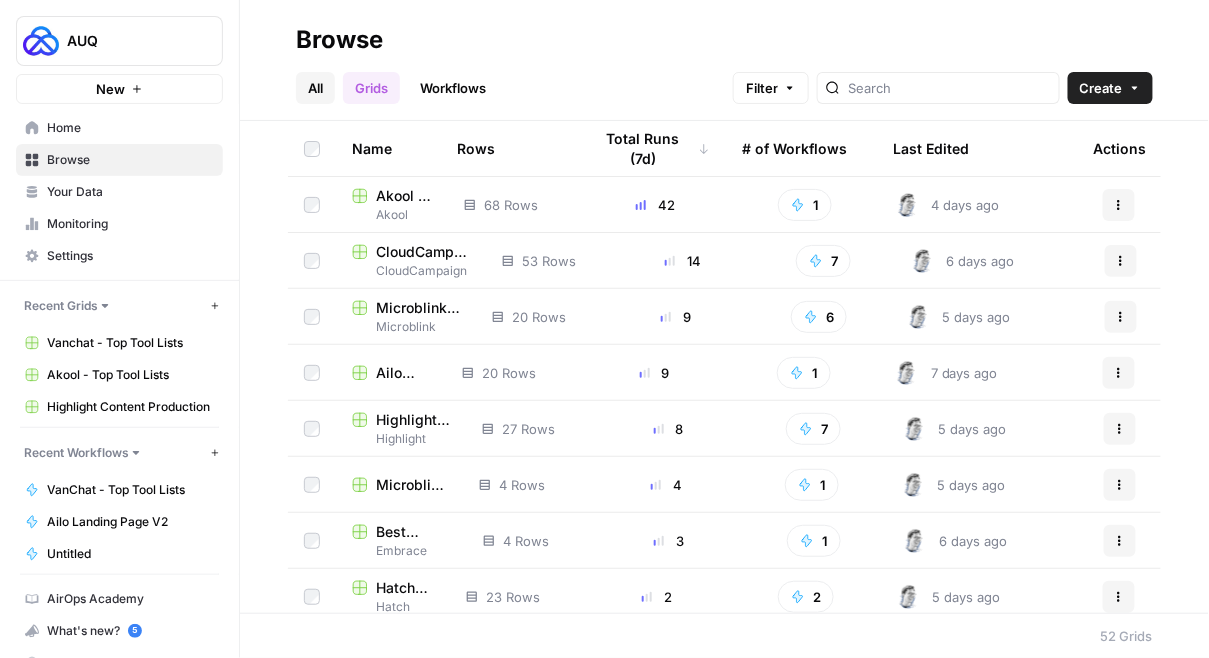 click on "All" at bounding box center (315, 88) 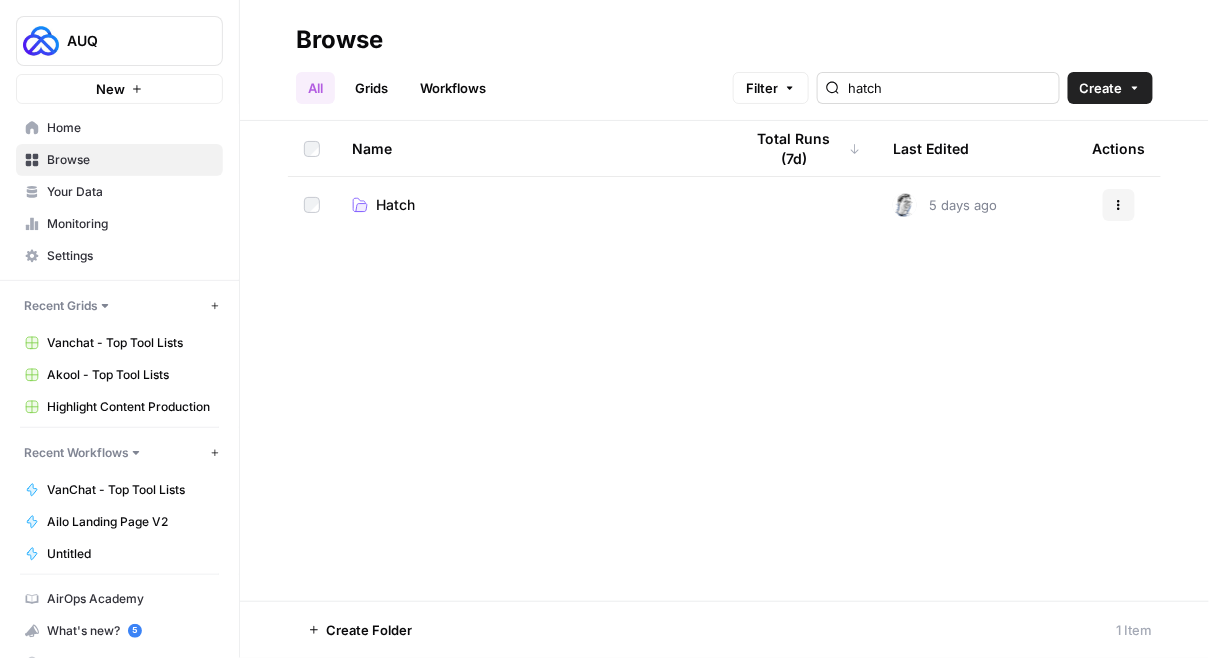 click on "hatch" at bounding box center (938, 88) 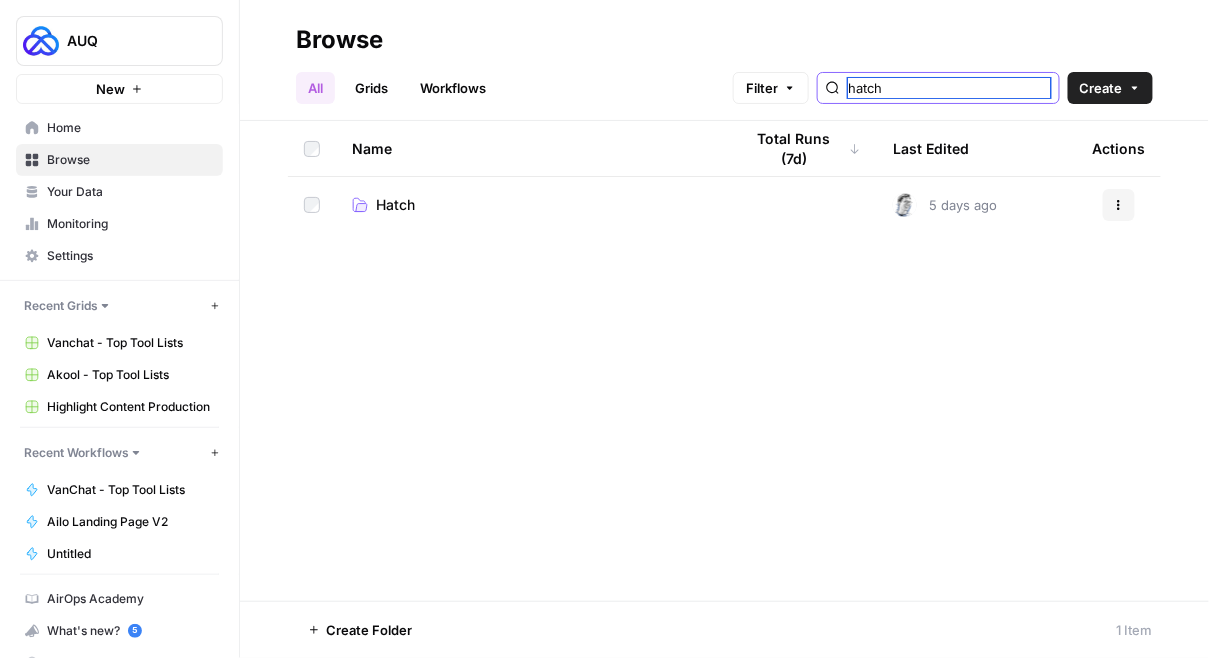 click on "hatch" at bounding box center [949, 88] 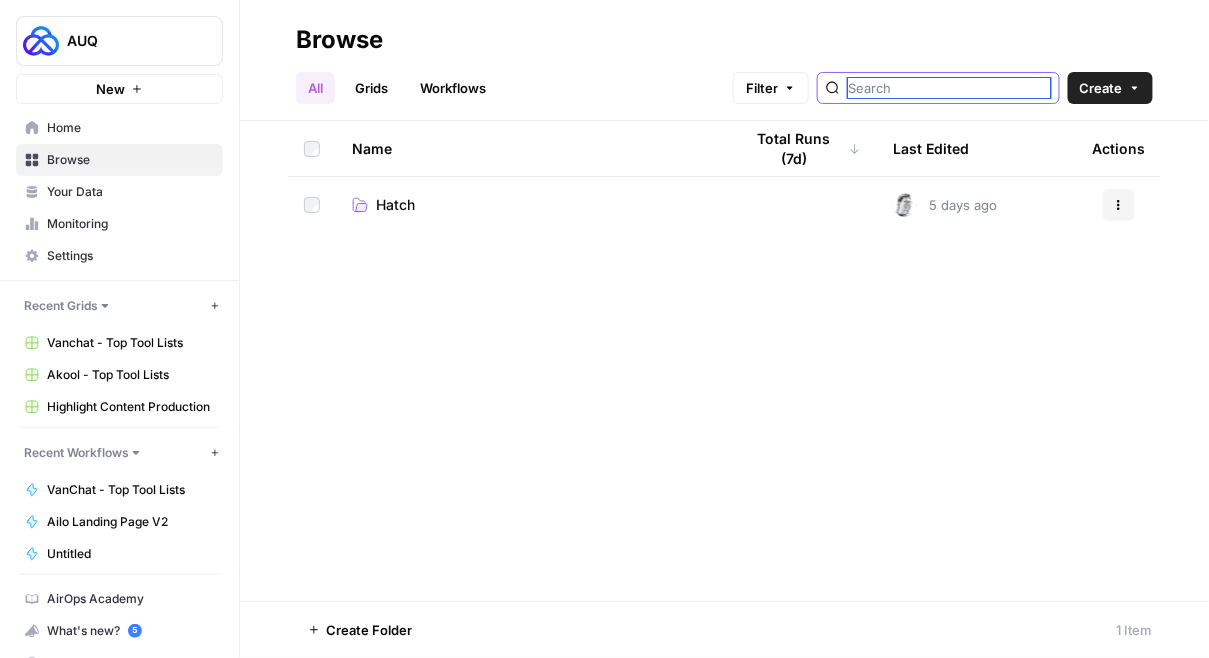 click at bounding box center [949, 88] 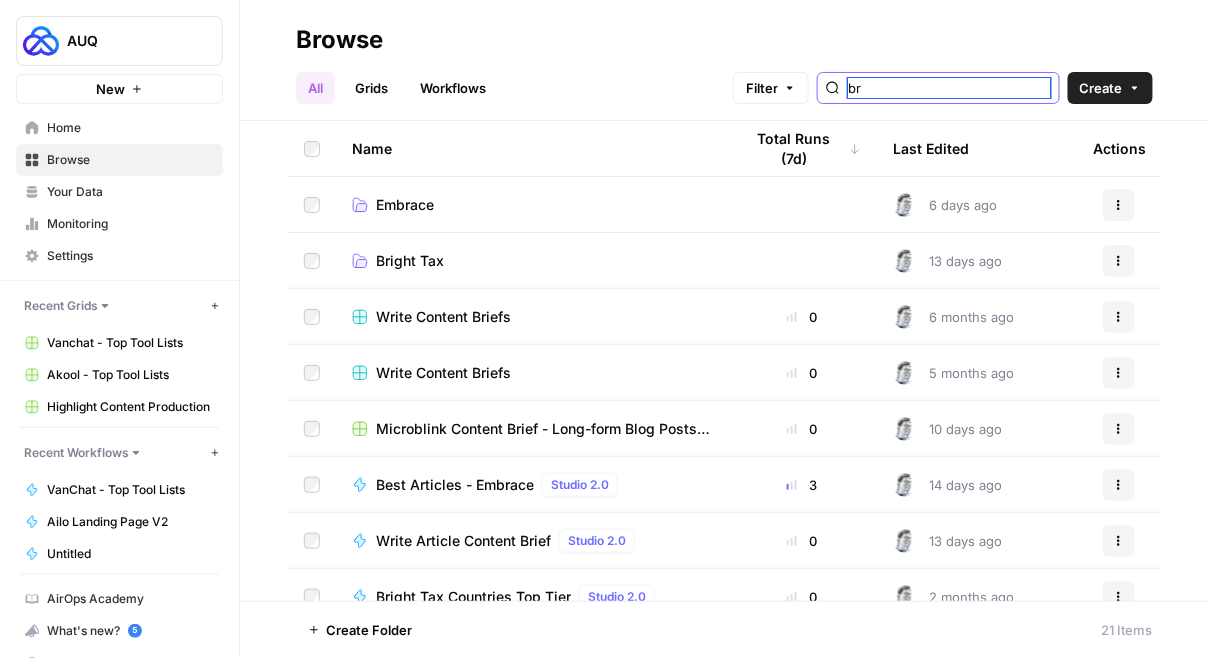 type on "br" 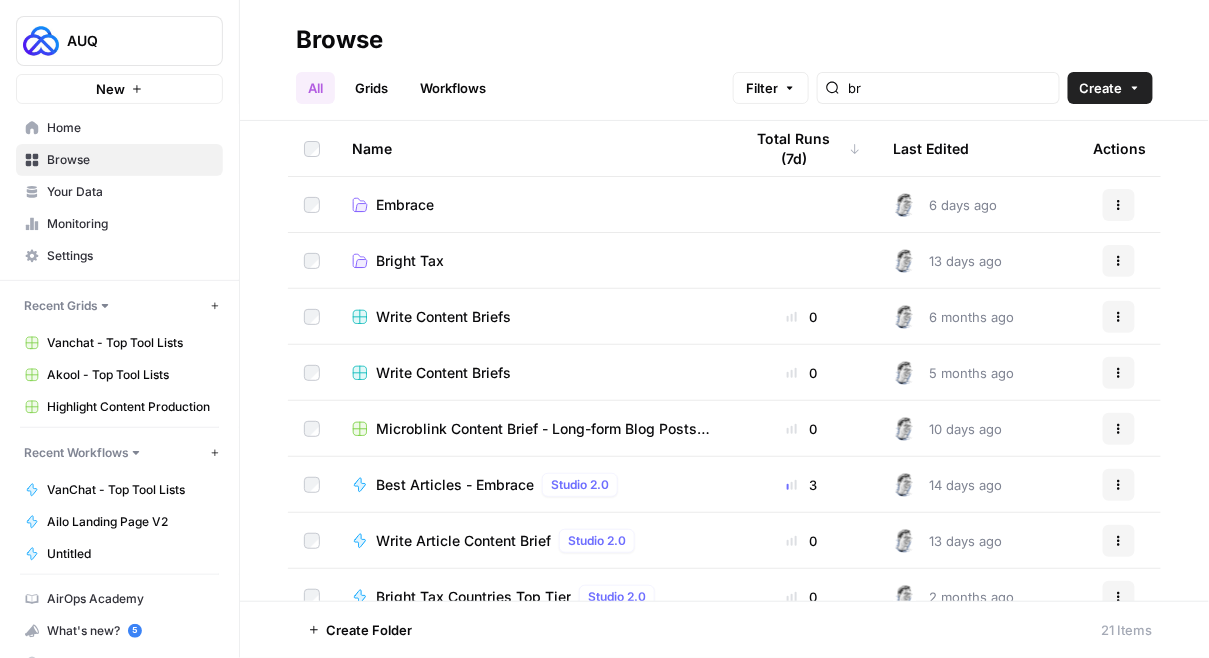 click on "Bright Tax" at bounding box center (410, 261) 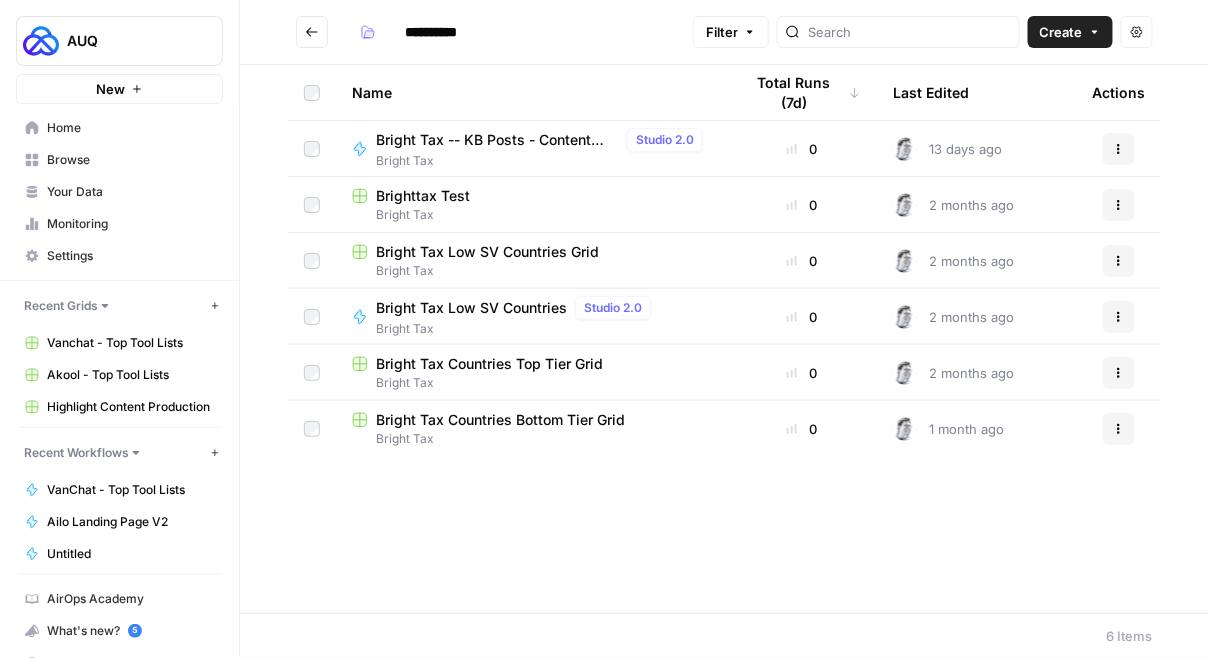 click on "Bright Tax Low SV Countries Grid" at bounding box center [487, 252] 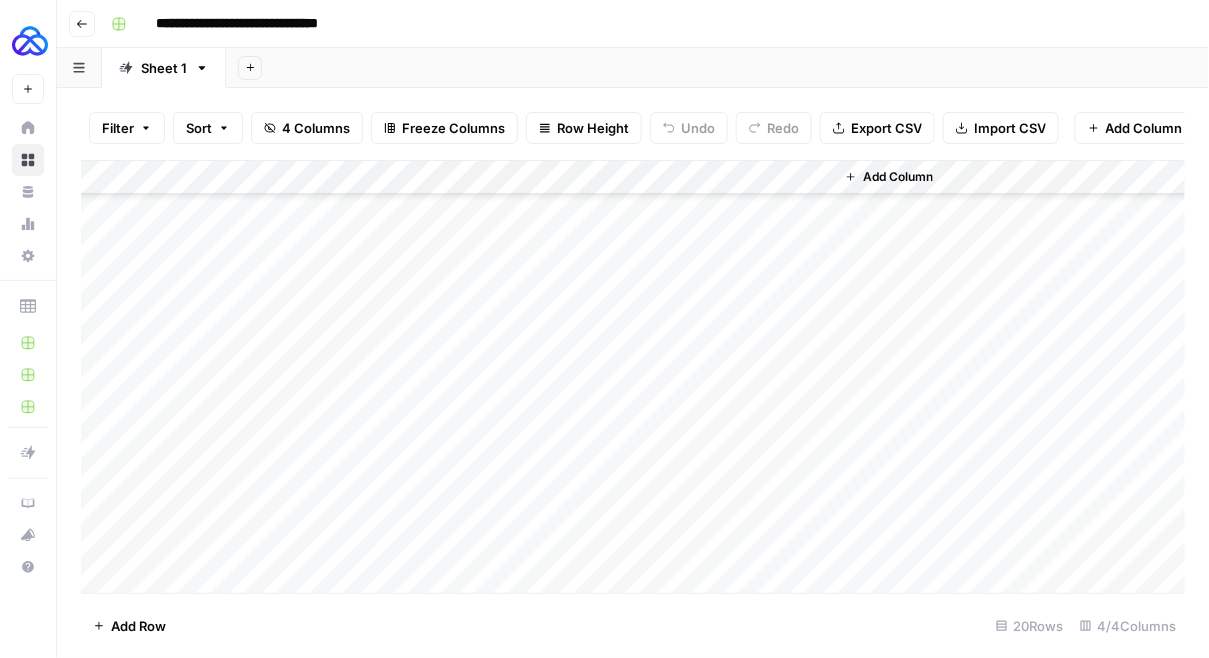scroll, scrollTop: 313, scrollLeft: 0, axis: vertical 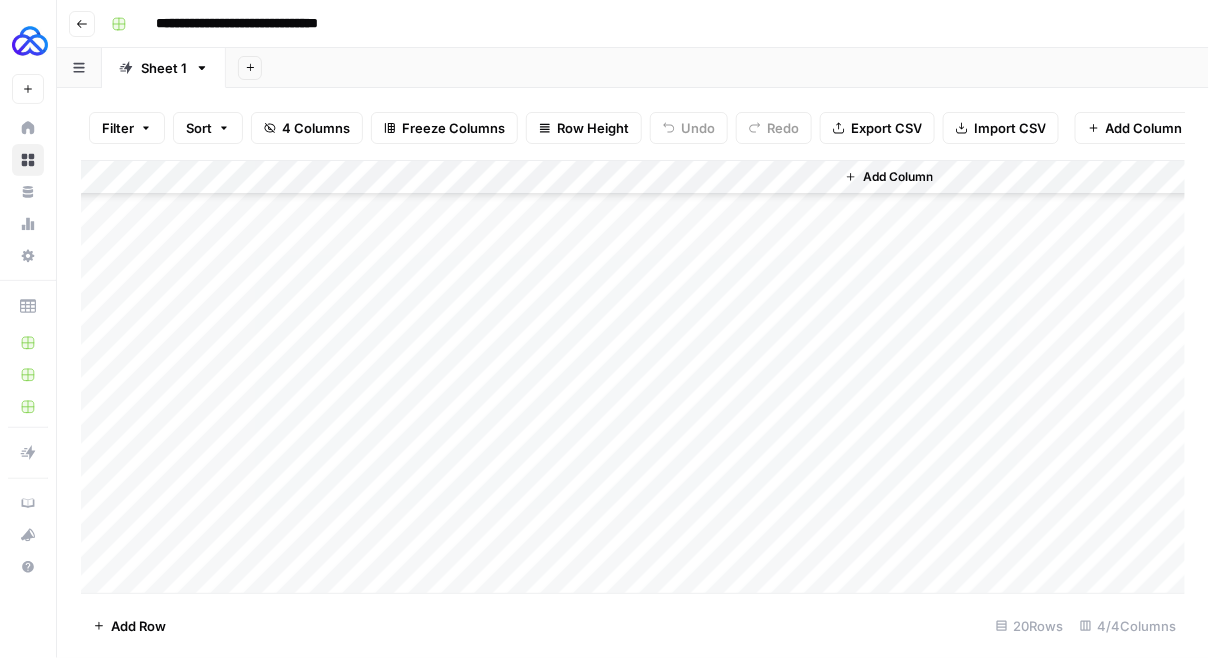 click on "Add Column" at bounding box center (633, 377) 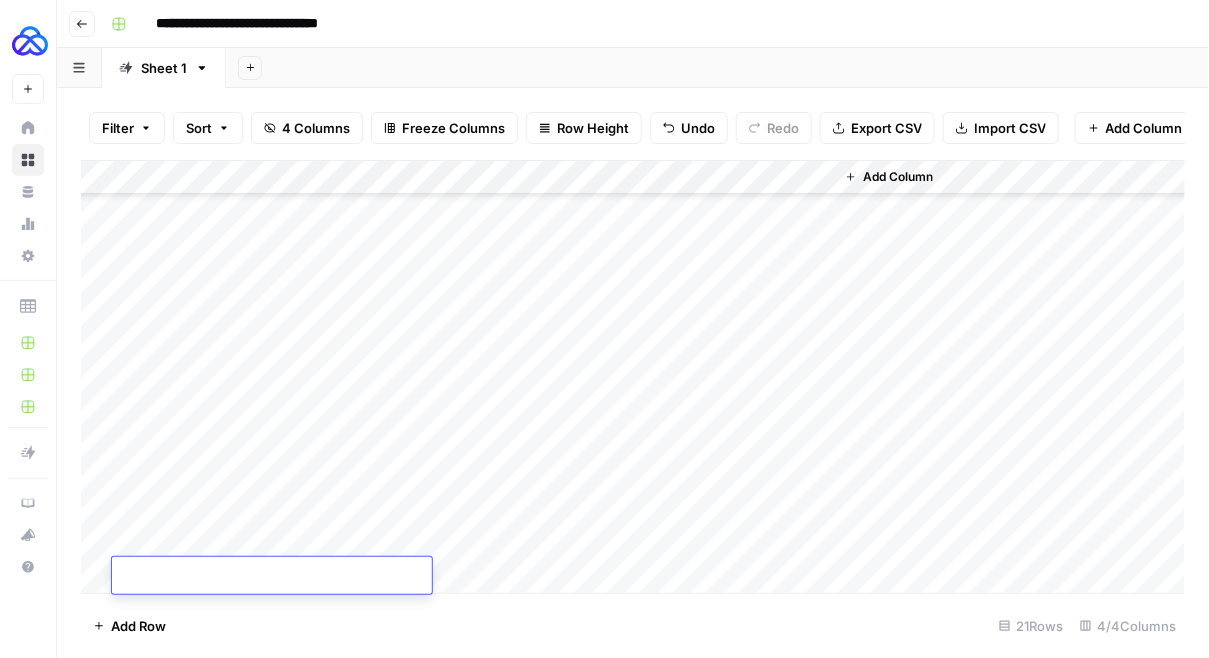 scroll, scrollTop: 314, scrollLeft: 0, axis: vertical 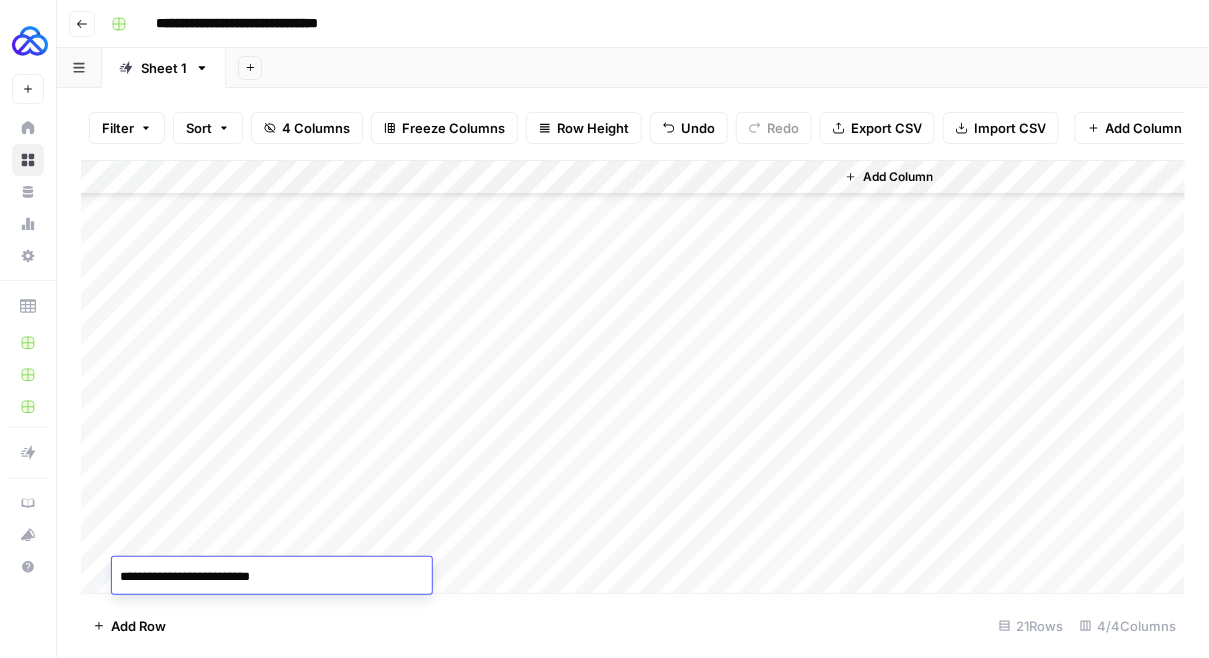 type on "**********" 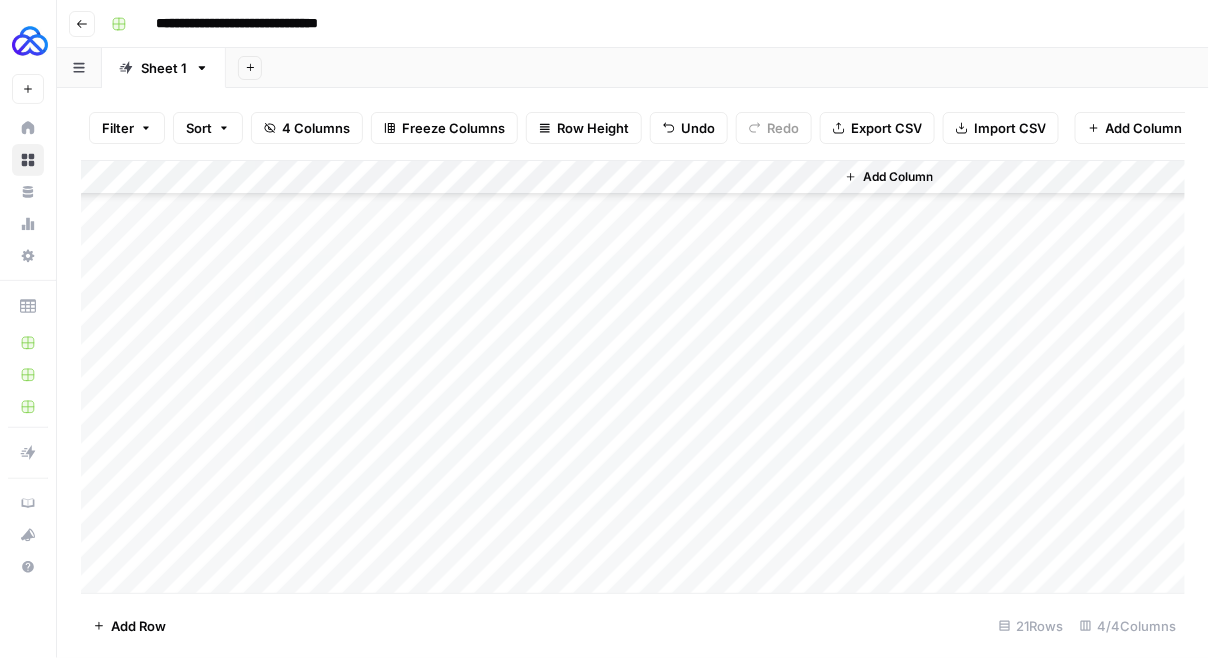click on "Add Column" at bounding box center (1009, 377) 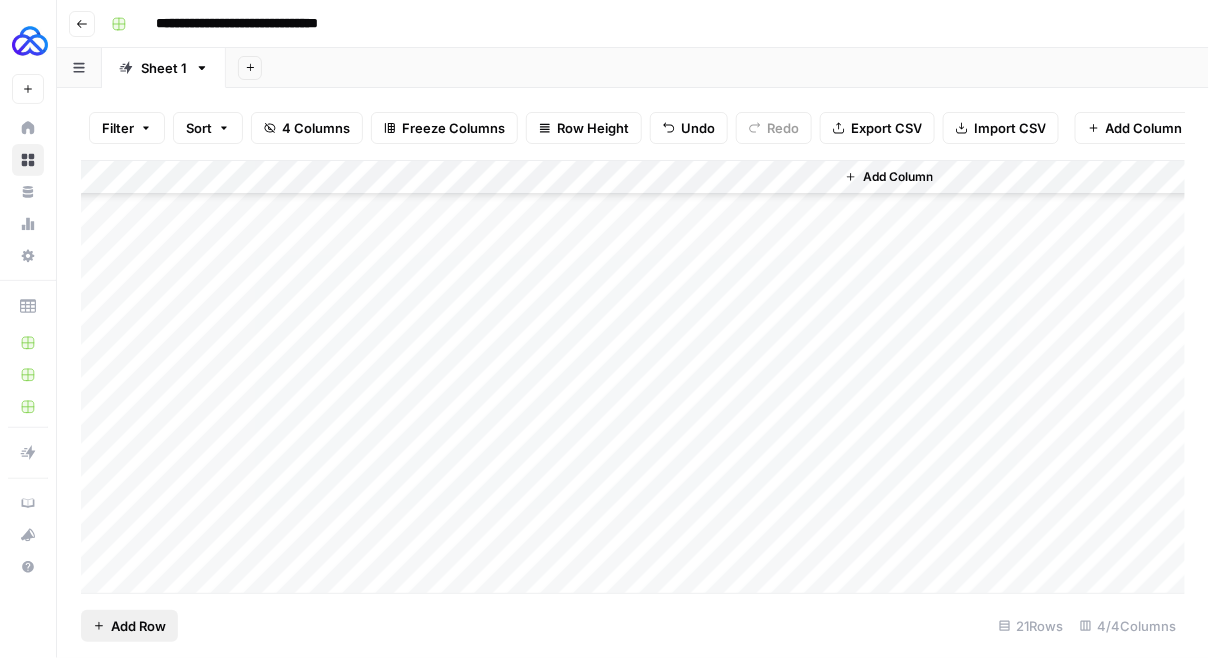 click on "Add Row" at bounding box center (138, 626) 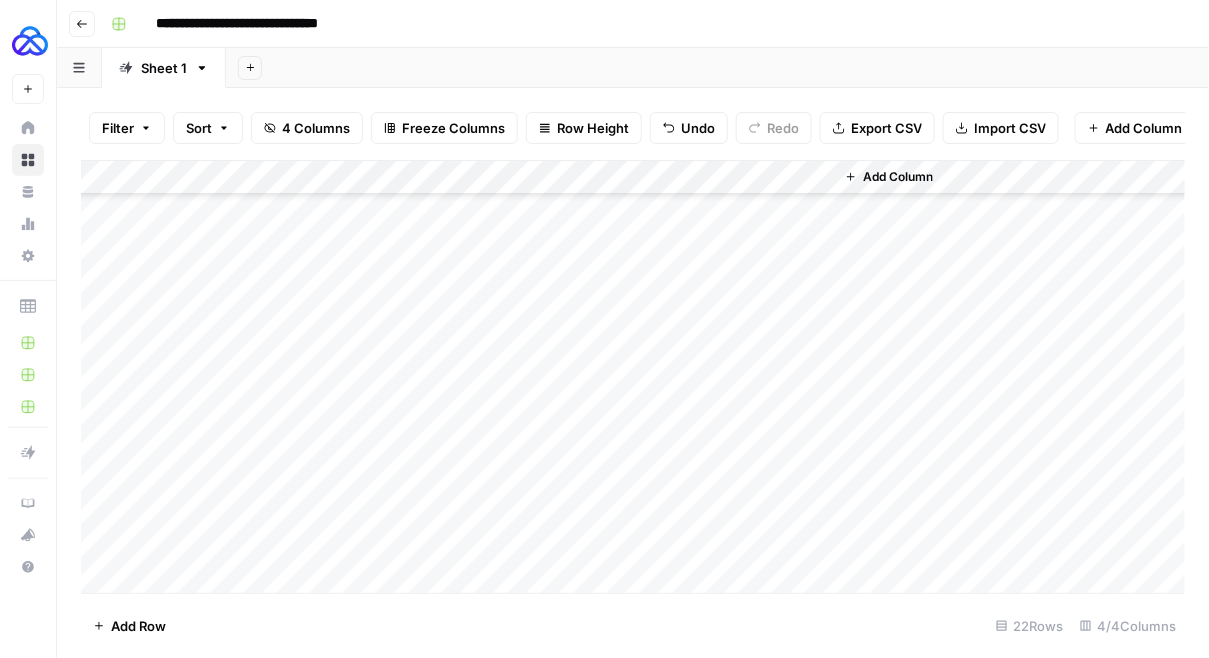scroll, scrollTop: 381, scrollLeft: 0, axis: vertical 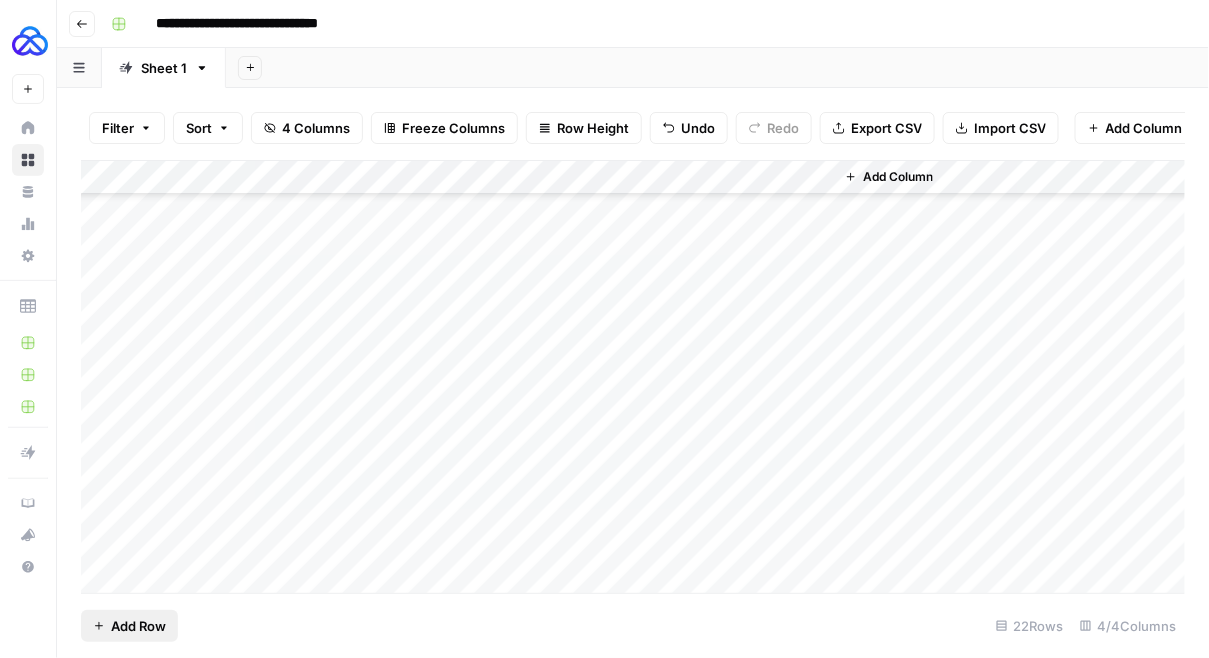 click on "Add Row" at bounding box center [138, 626] 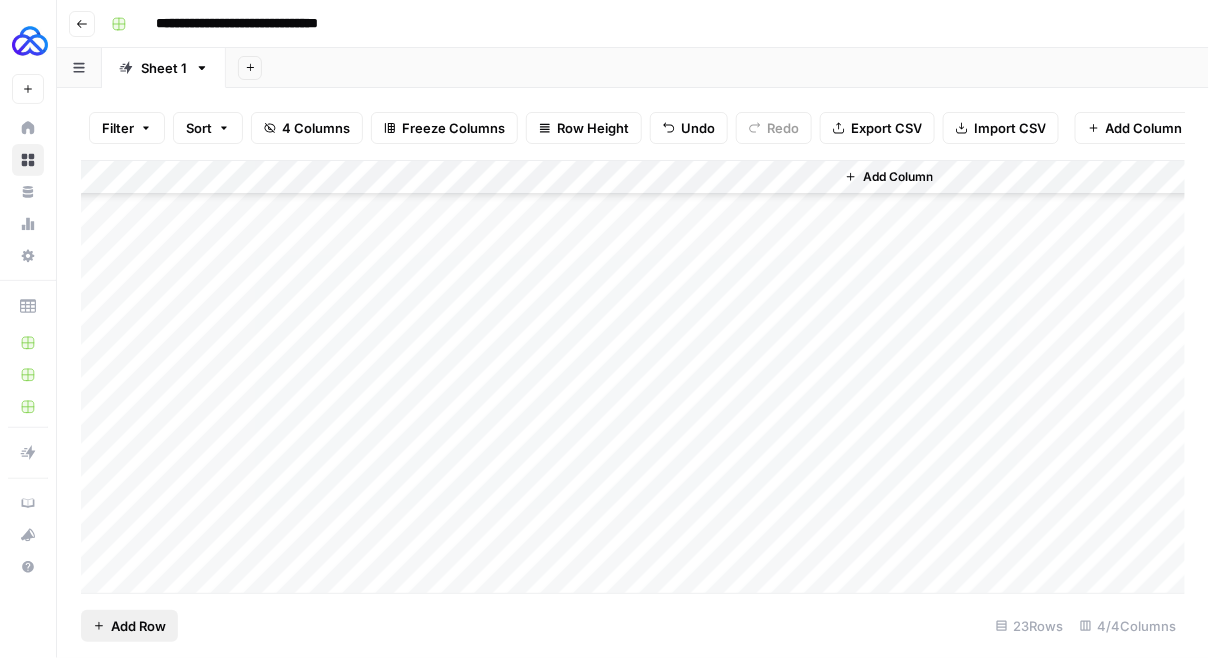 scroll, scrollTop: 382, scrollLeft: 0, axis: vertical 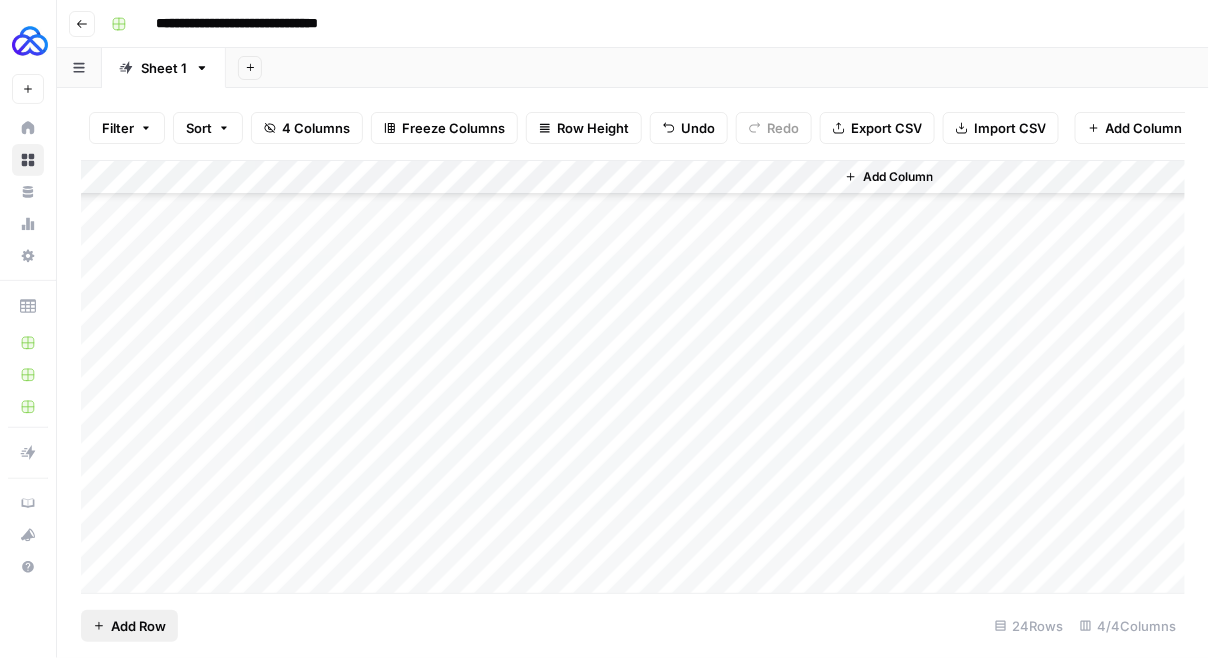 click on "Add Row" at bounding box center [138, 626] 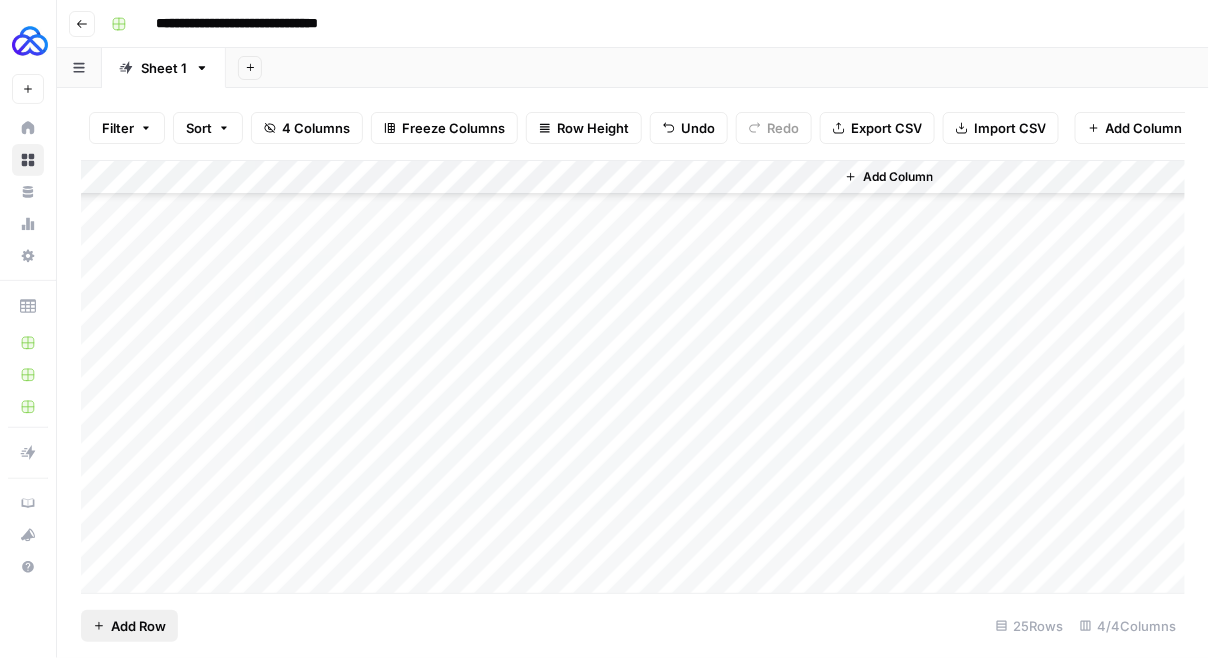 click on "Add Row" at bounding box center [138, 626] 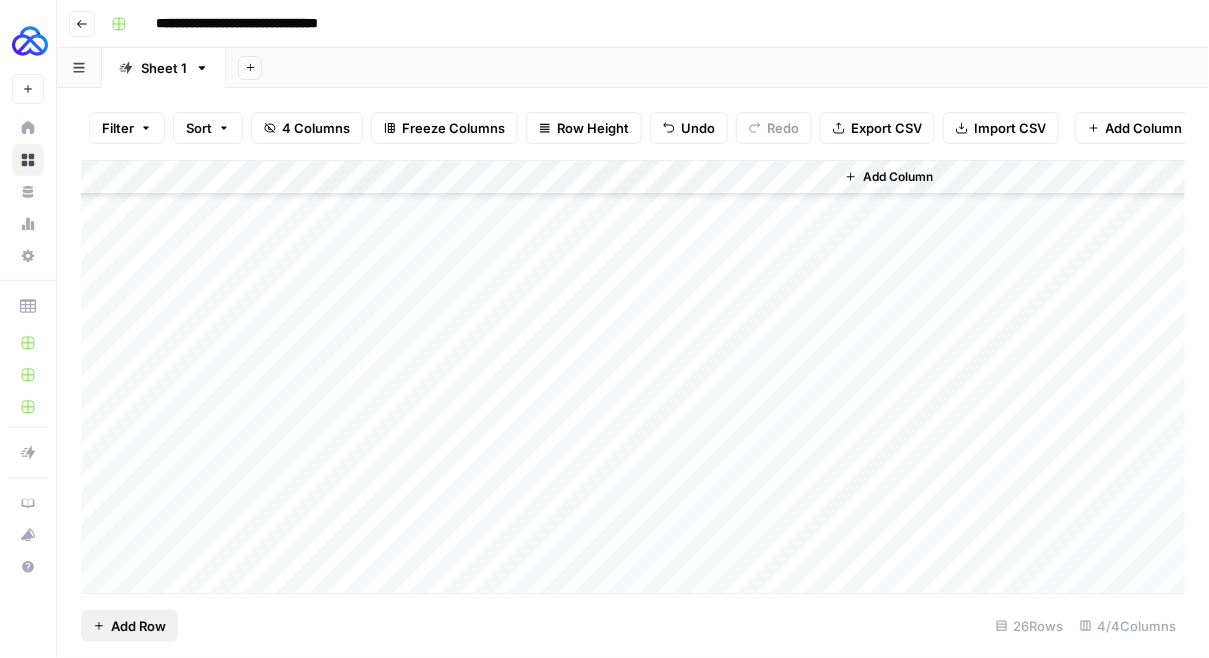 click on "Add Row" at bounding box center (138, 626) 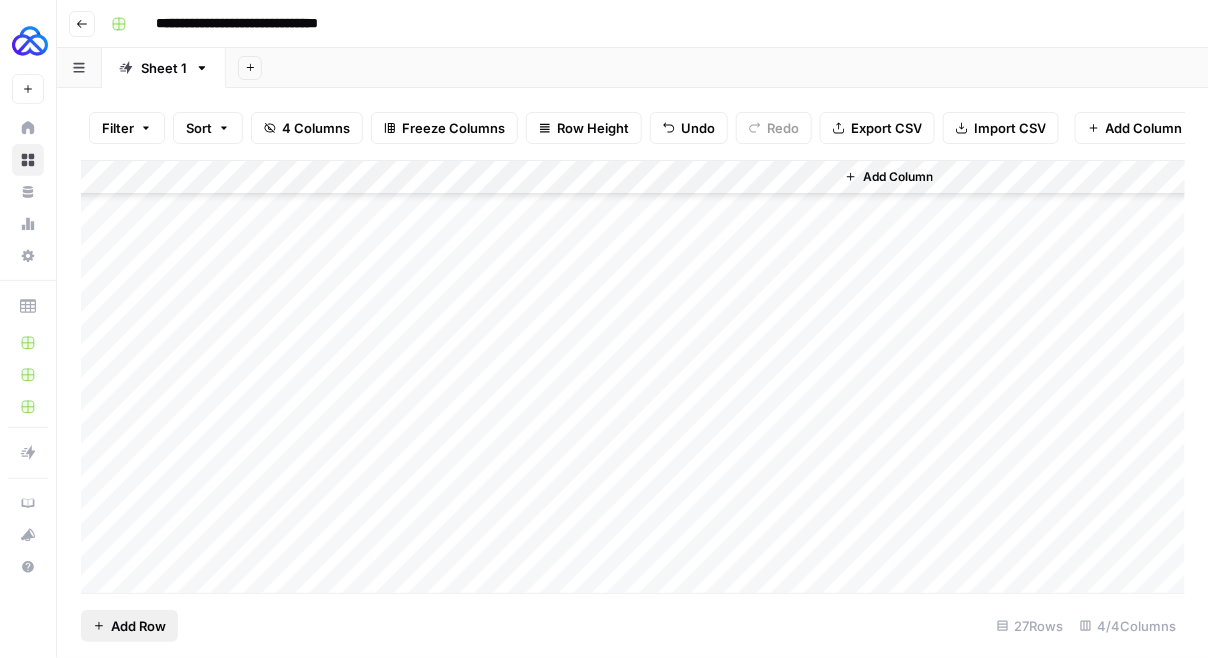 click on "Add Row" at bounding box center (138, 626) 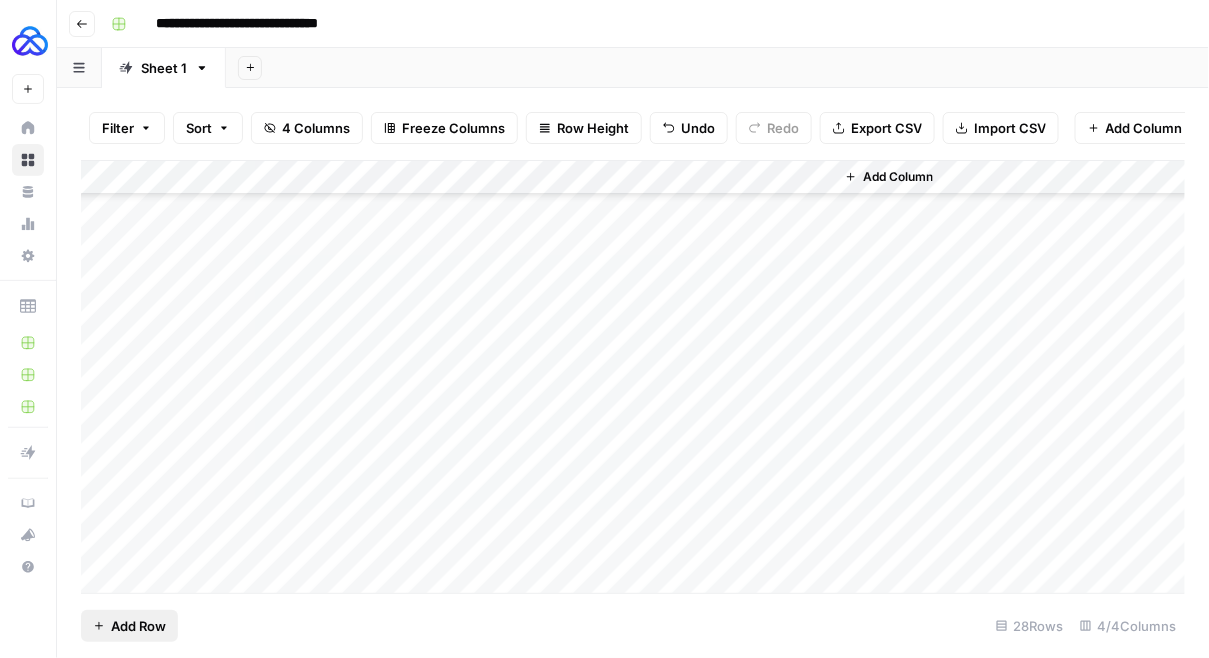 scroll, scrollTop: 586, scrollLeft: 0, axis: vertical 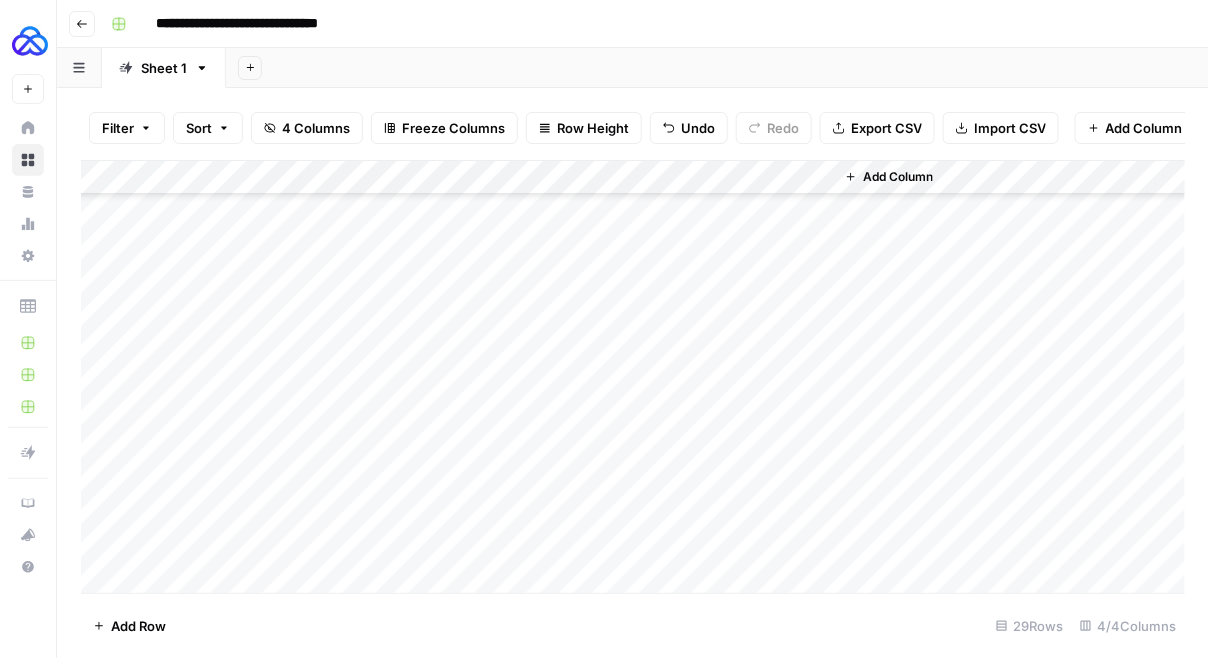 click on "Add Column" at bounding box center (633, 377) 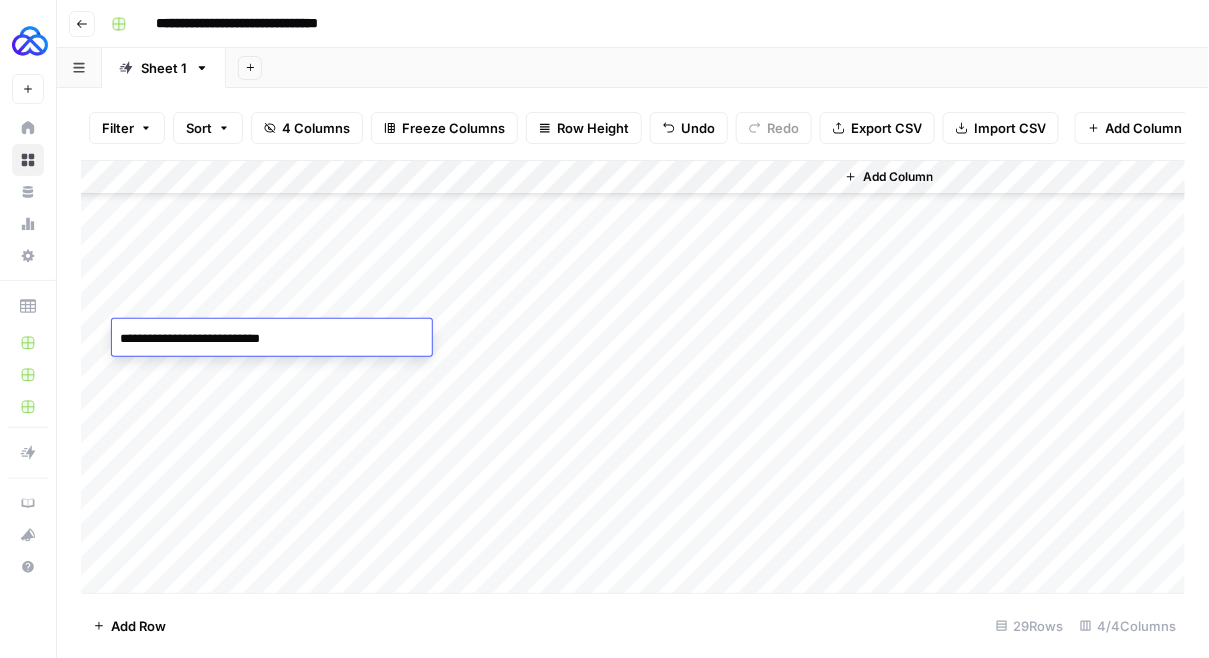 type on "**********" 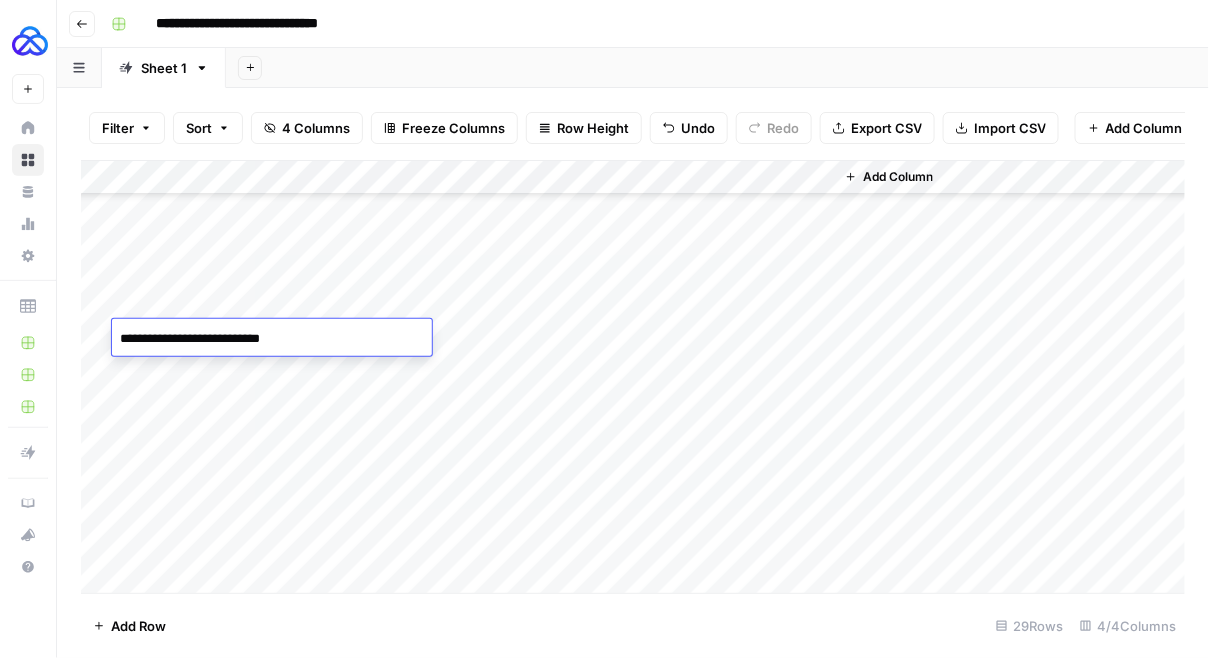 click on "Add Column" at bounding box center (633, 377) 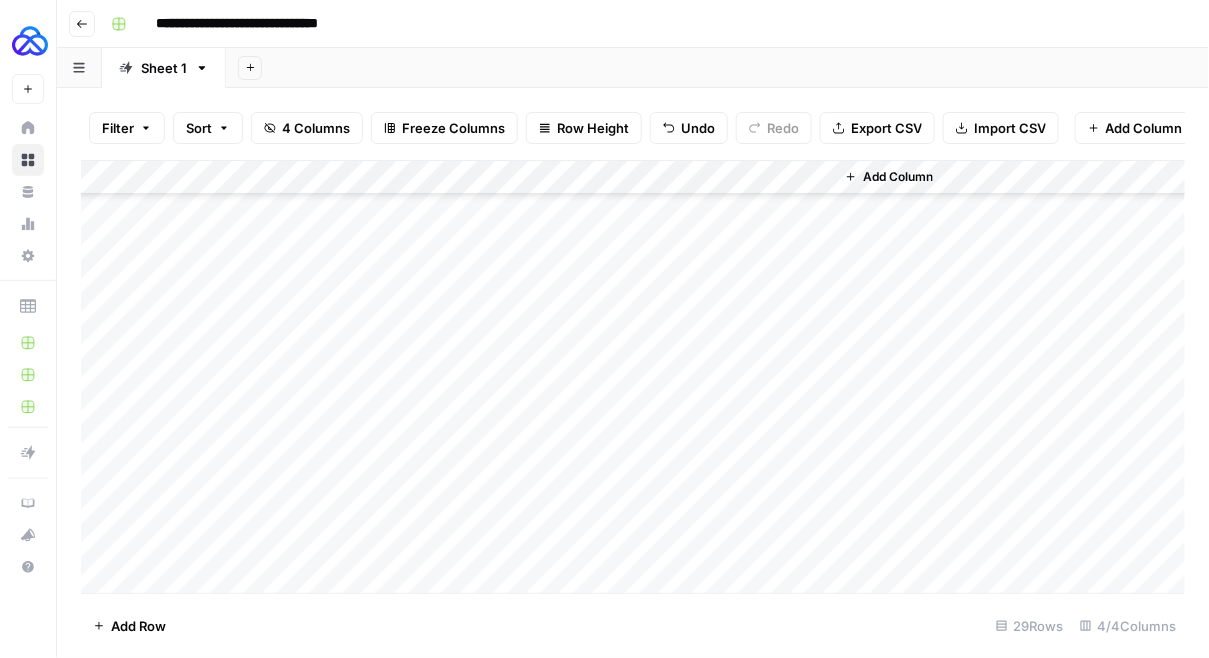 click on "Add Column" at bounding box center (633, 377) 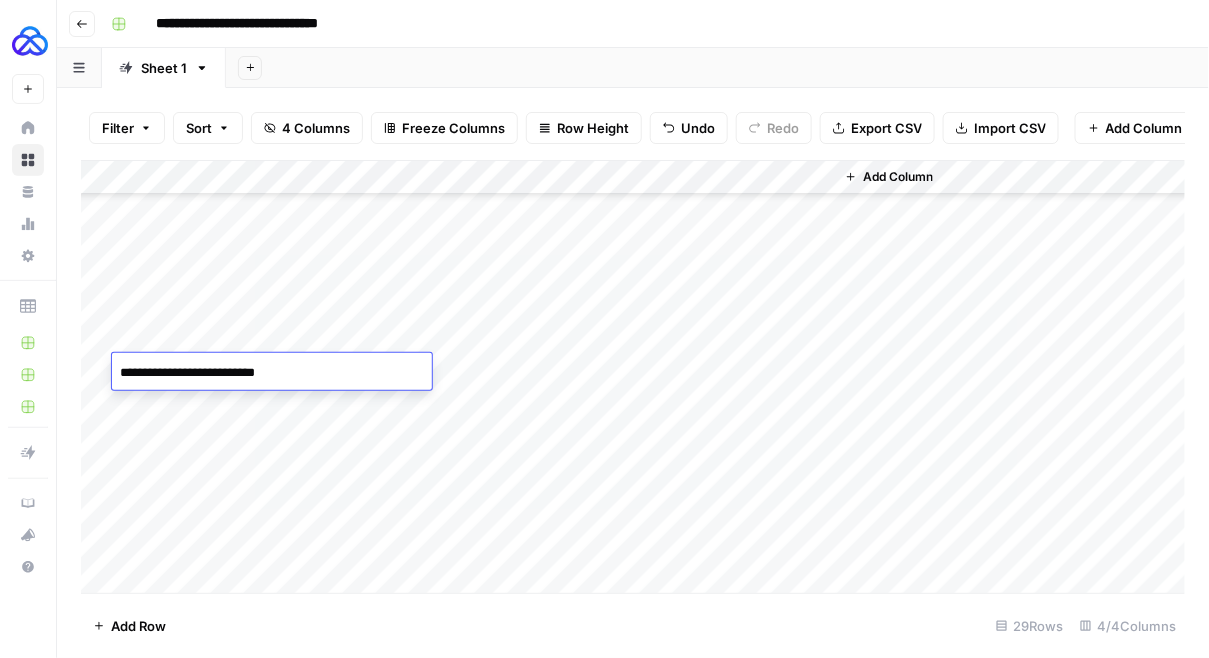 type on "**********" 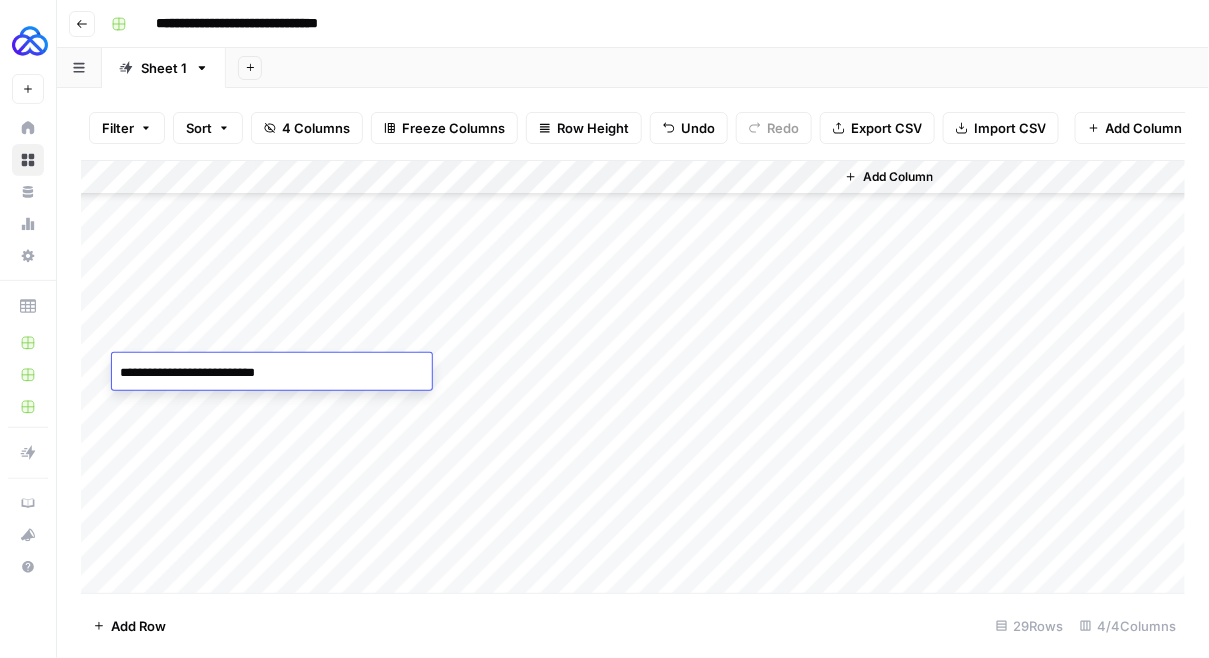 click on "Add Column" at bounding box center [633, 377] 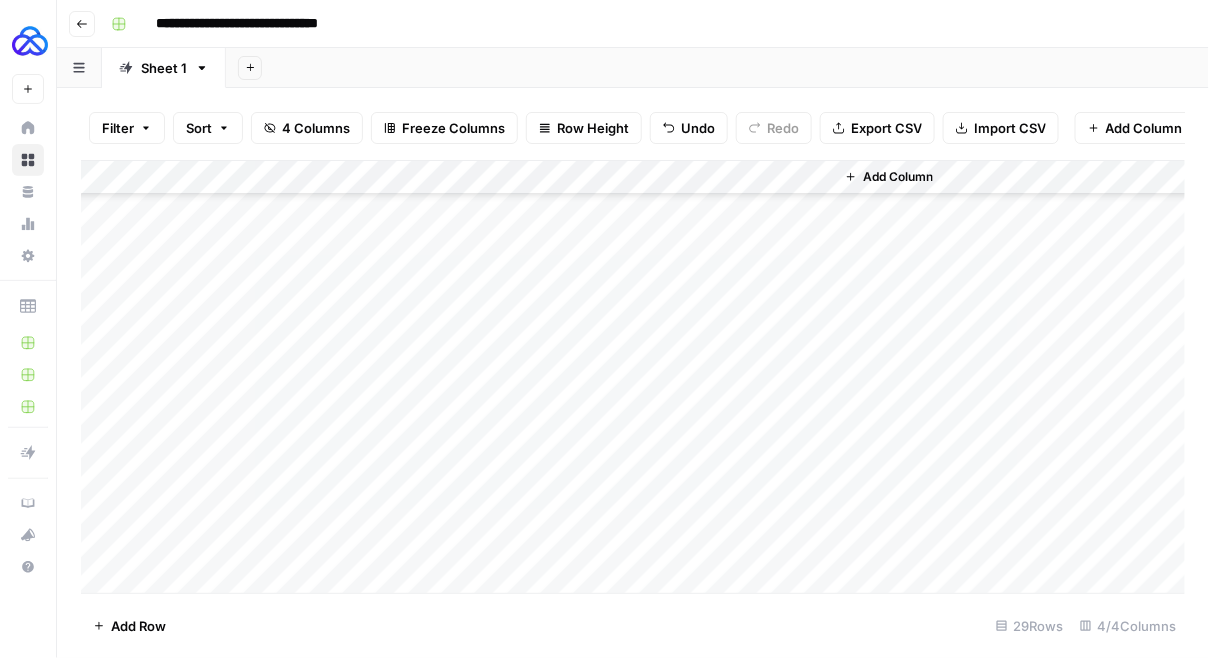 click on "Add Column" at bounding box center (633, 377) 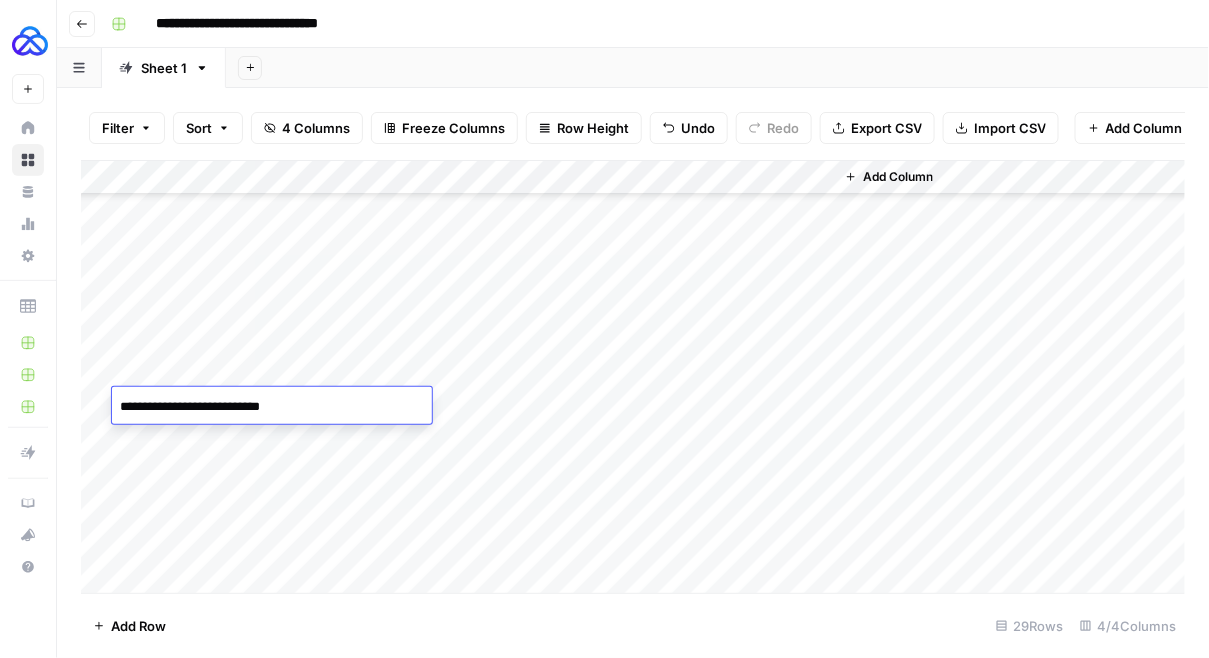 type on "**********" 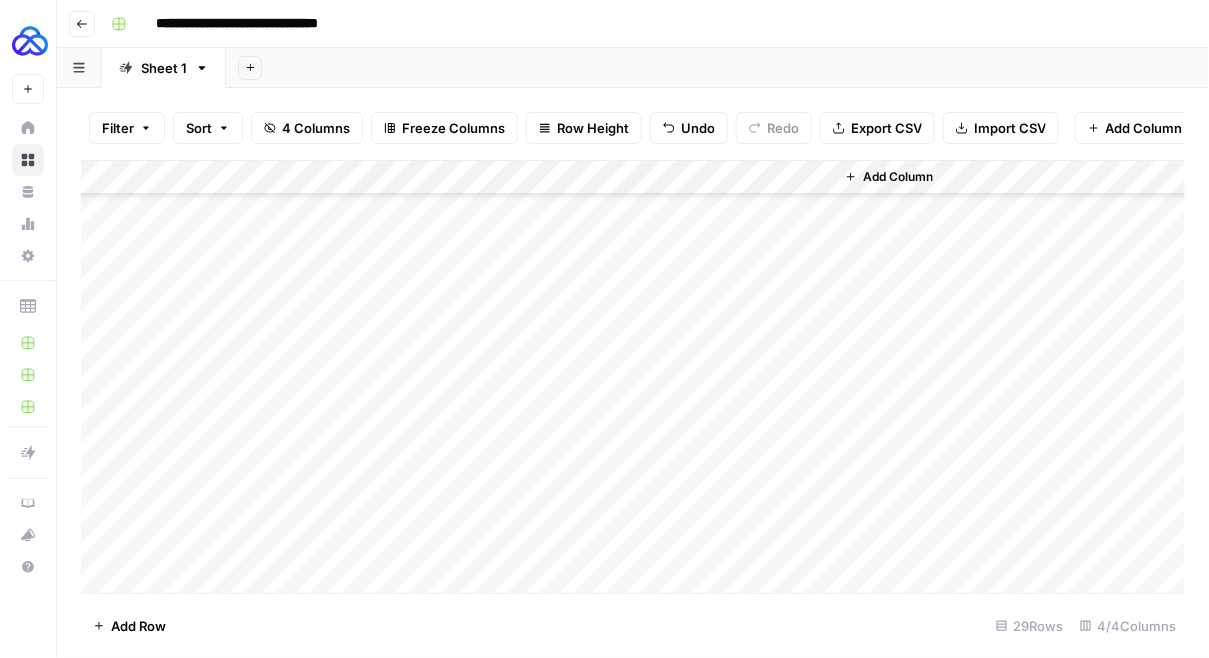 click on "Add Column" at bounding box center (633, 377) 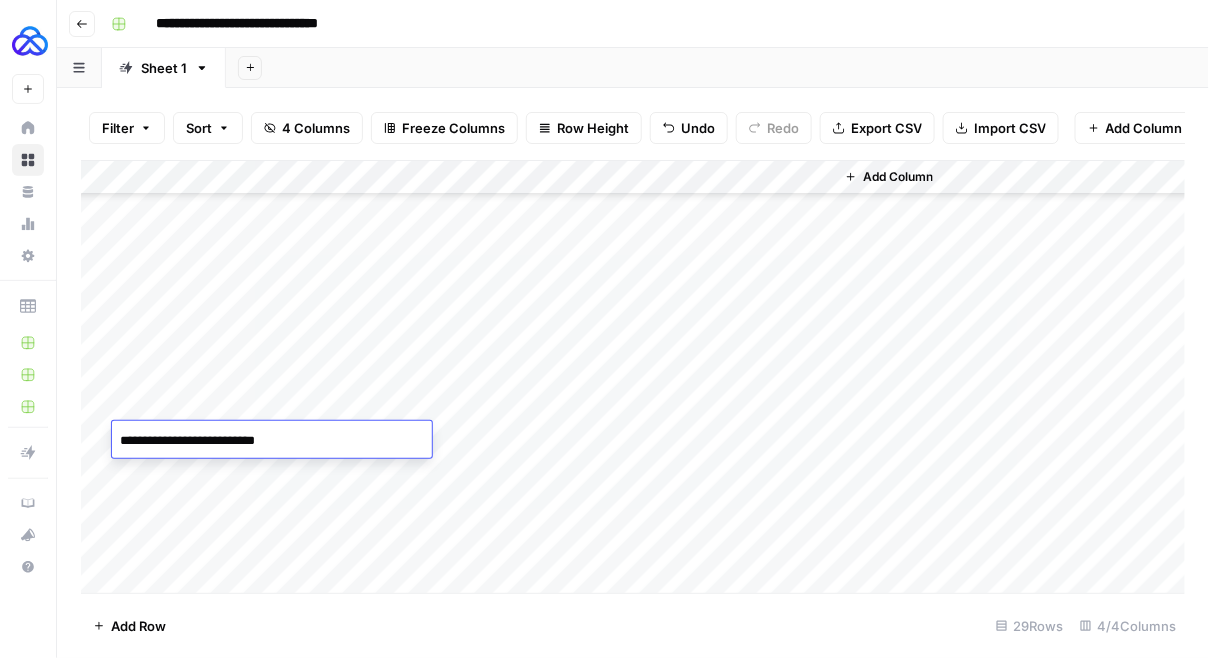 type on "**********" 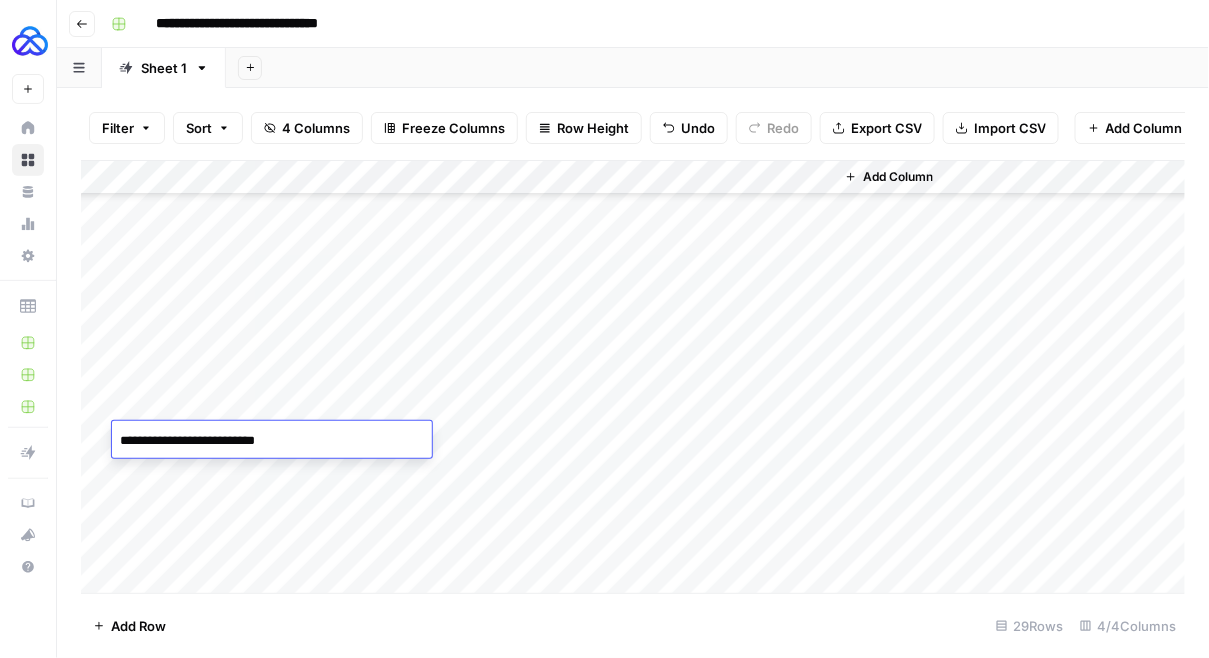 click on "Add Column" at bounding box center [633, 377] 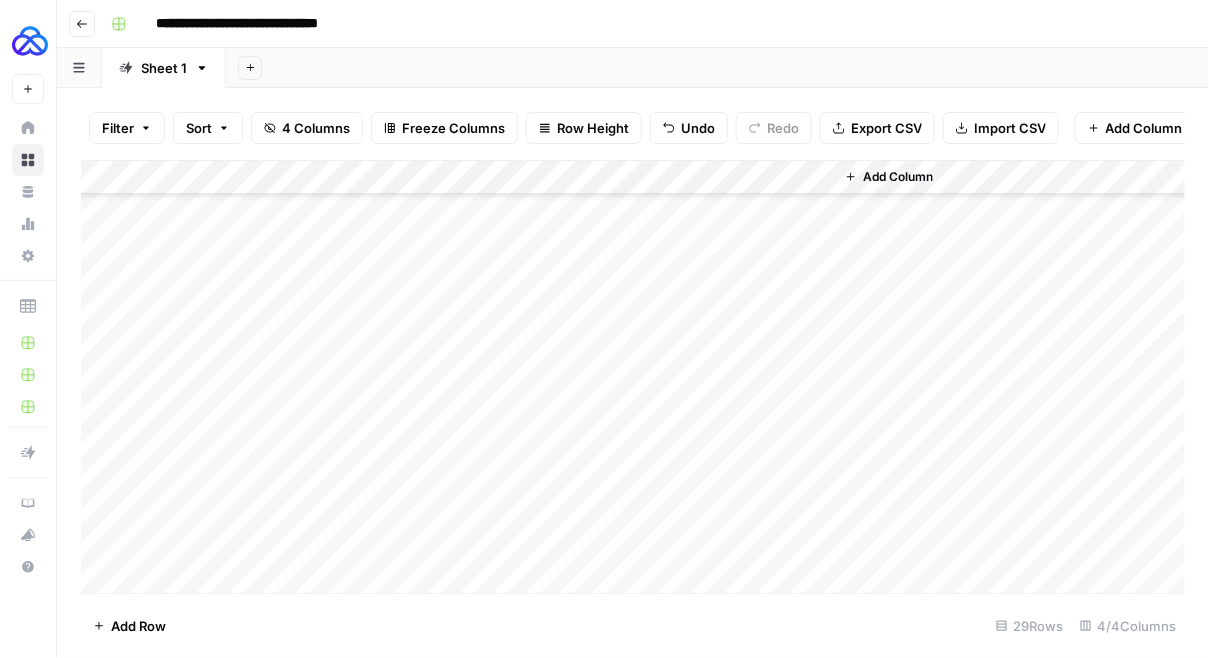click on "Add Column" at bounding box center [633, 377] 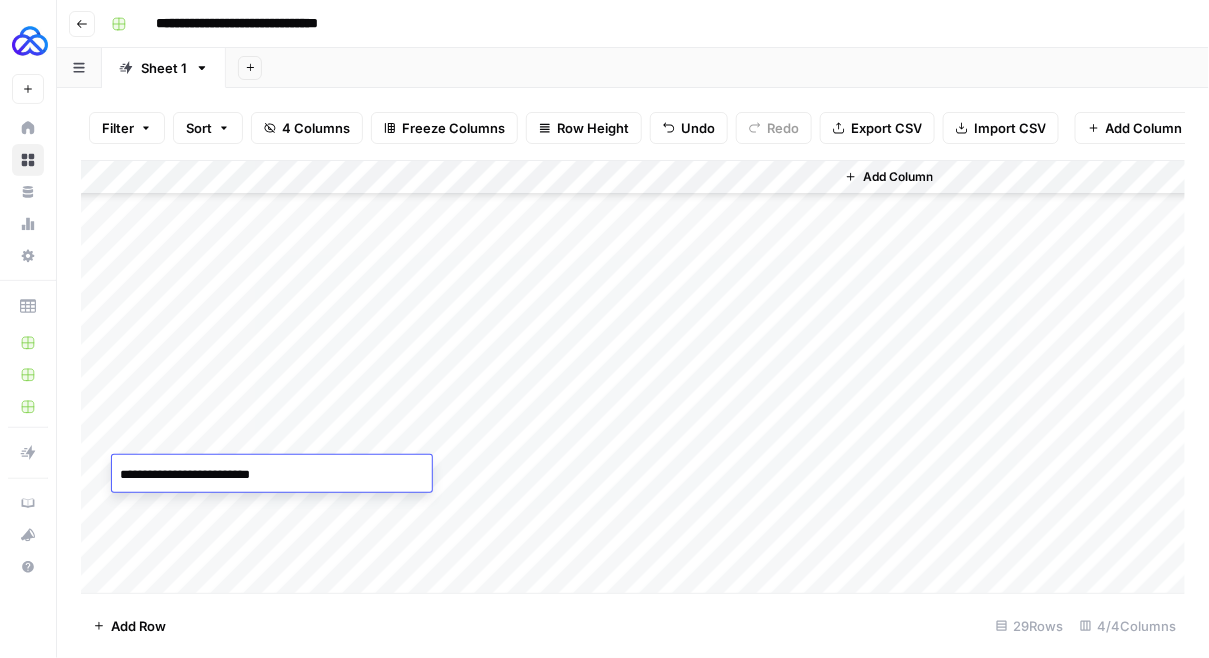 type on "**********" 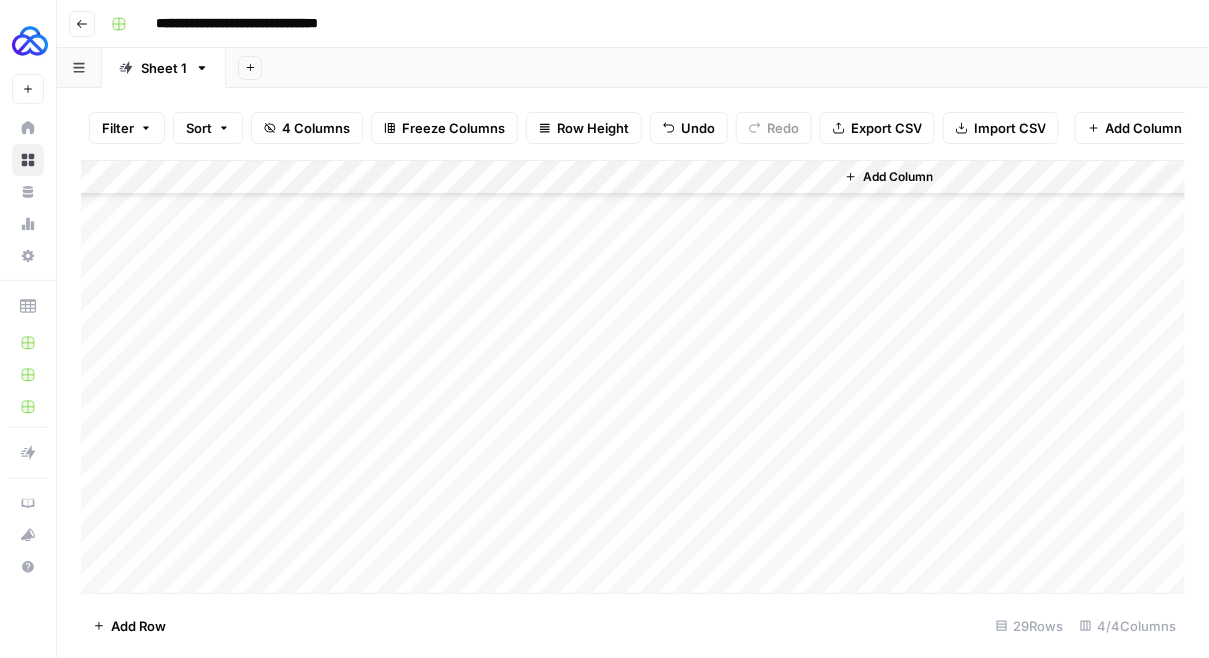 click on "Add Column" at bounding box center [633, 377] 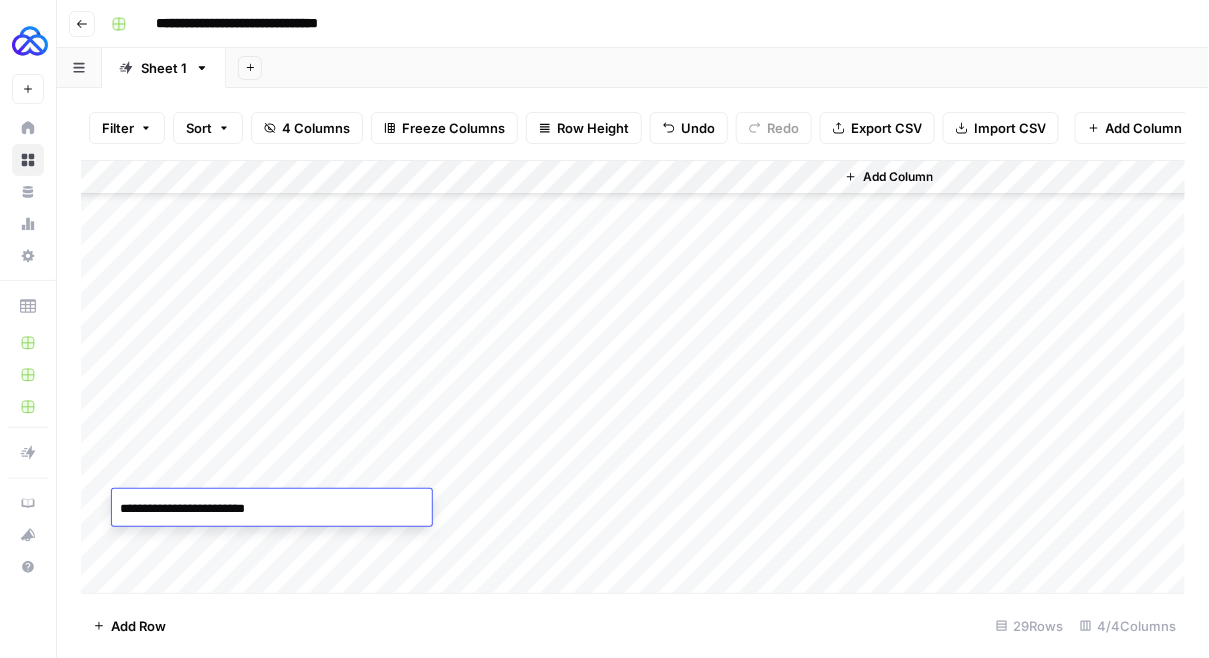 type on "**********" 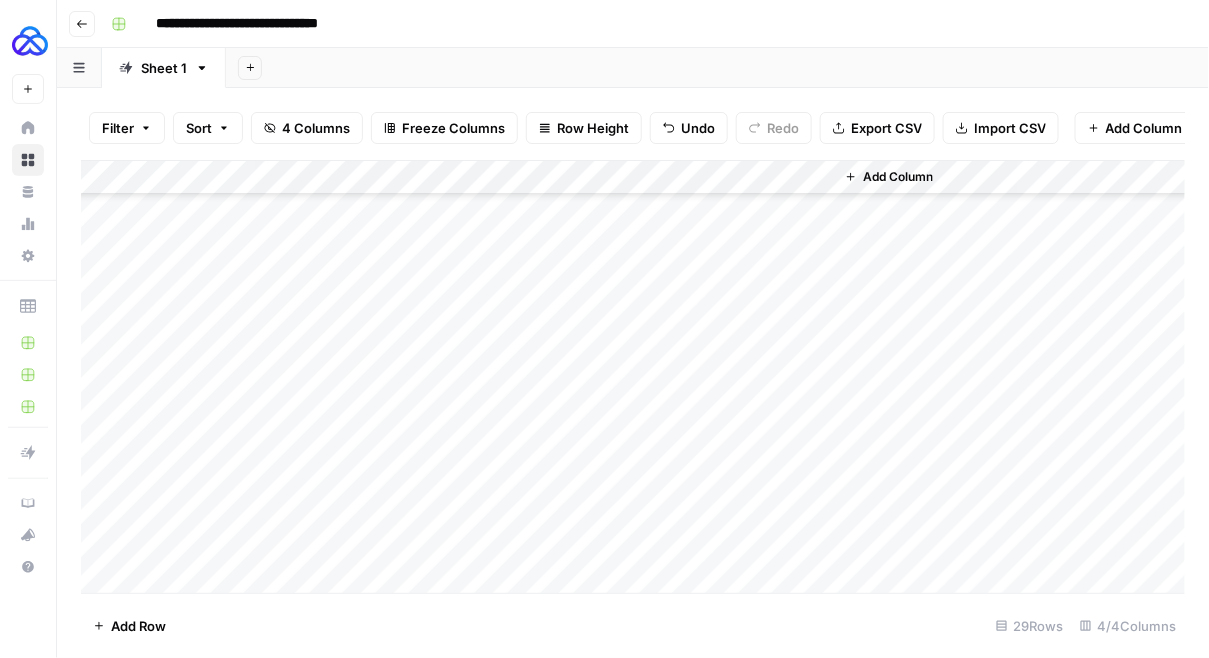 click on "Add Column" at bounding box center (633, 377) 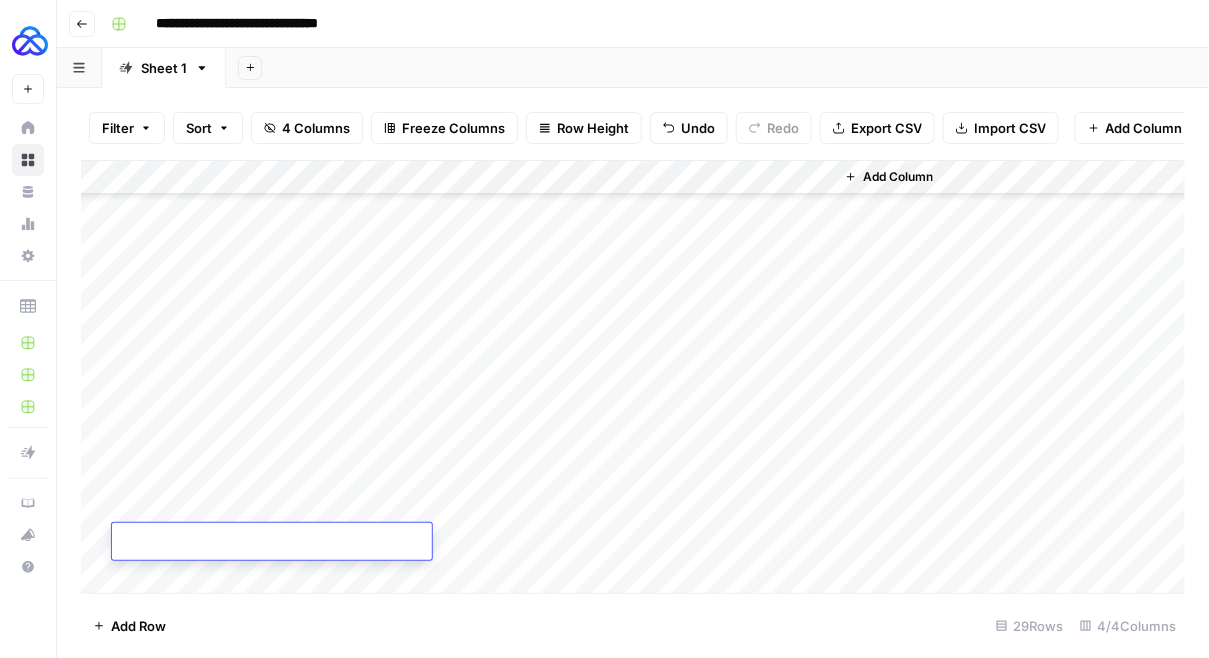 type on "**********" 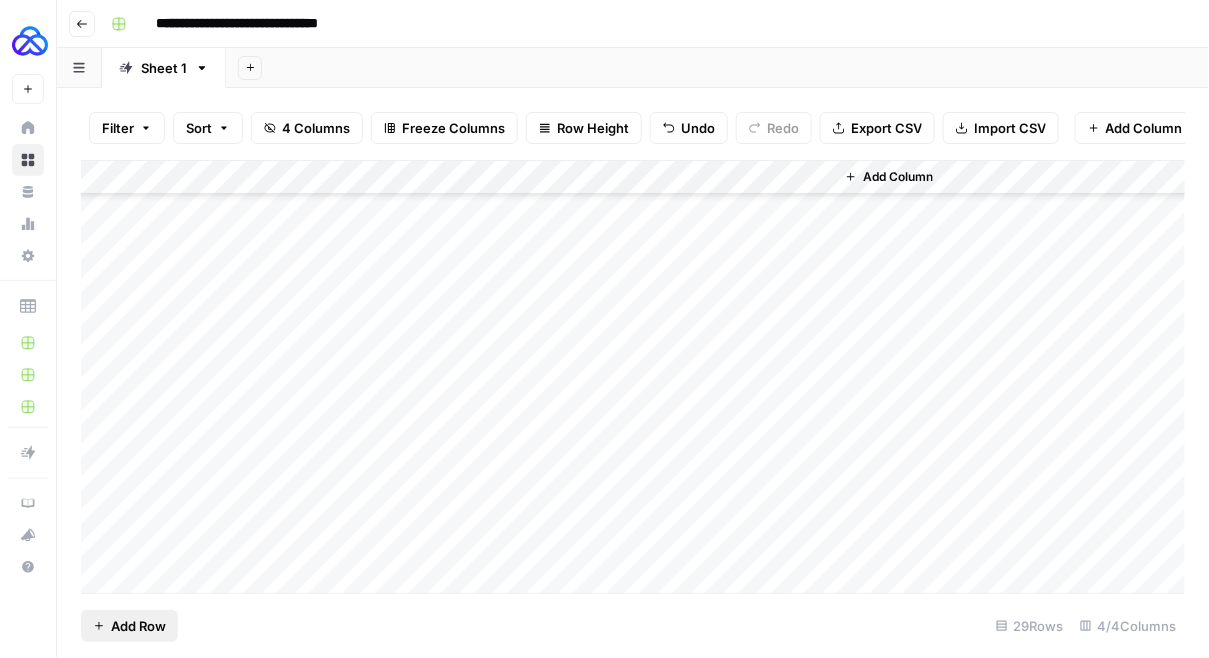 click on "Add Row" at bounding box center (138, 626) 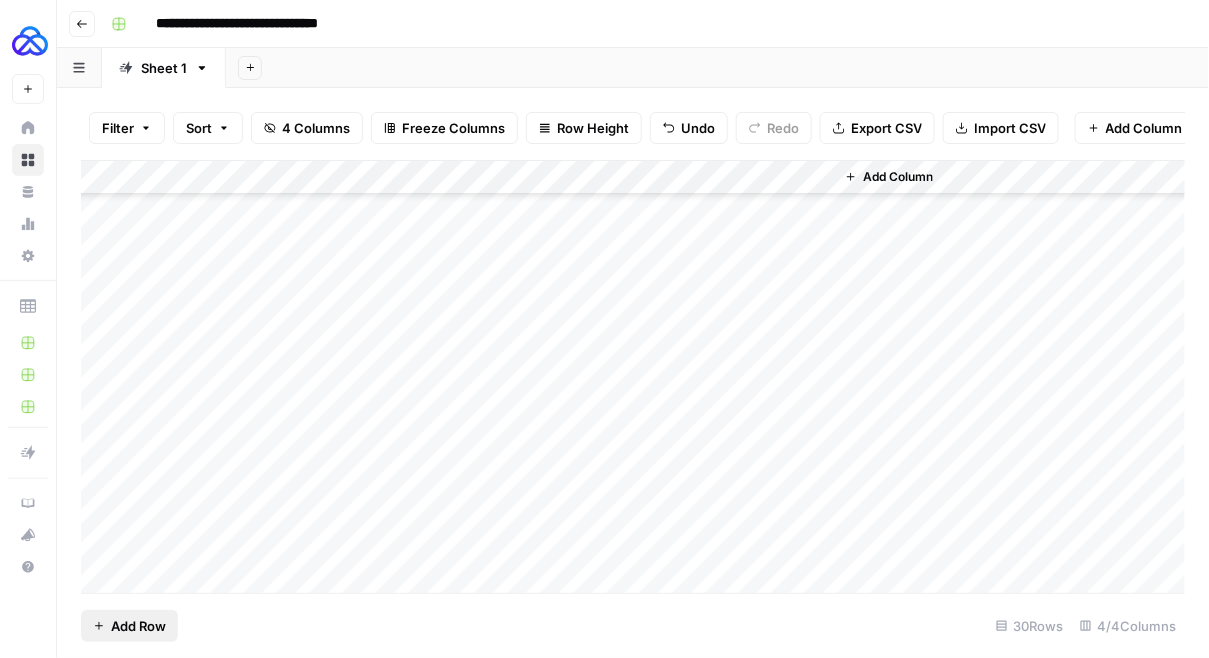 scroll, scrollTop: 620, scrollLeft: 0, axis: vertical 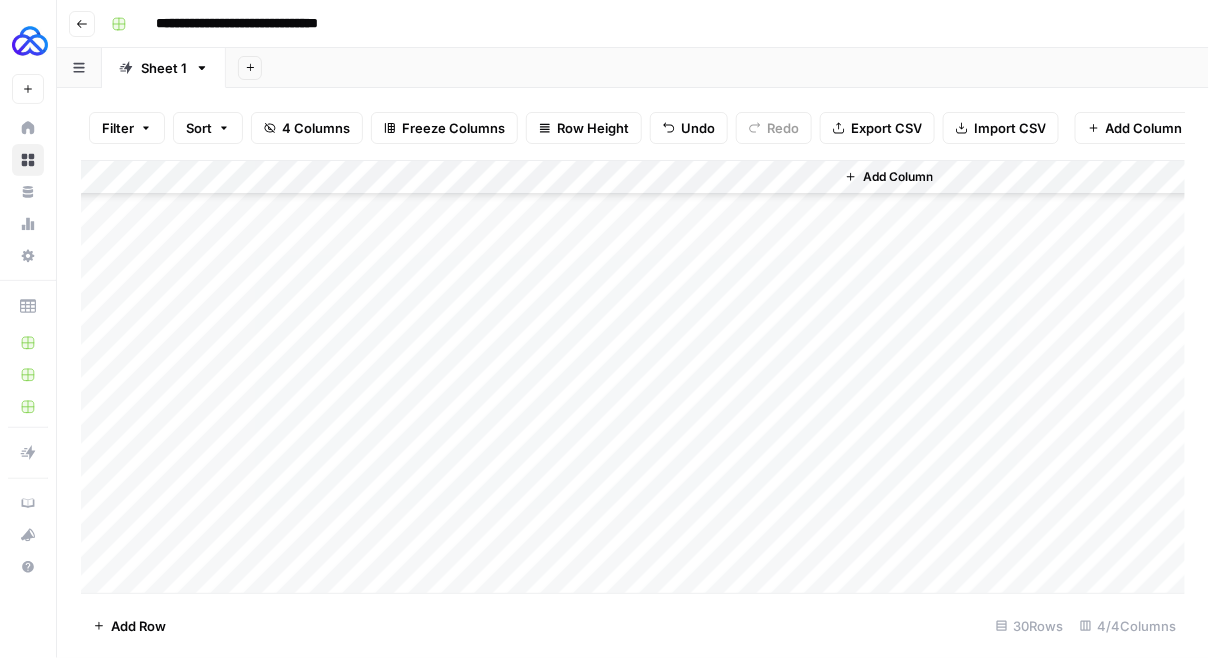 click on "Add Column" at bounding box center (633, 377) 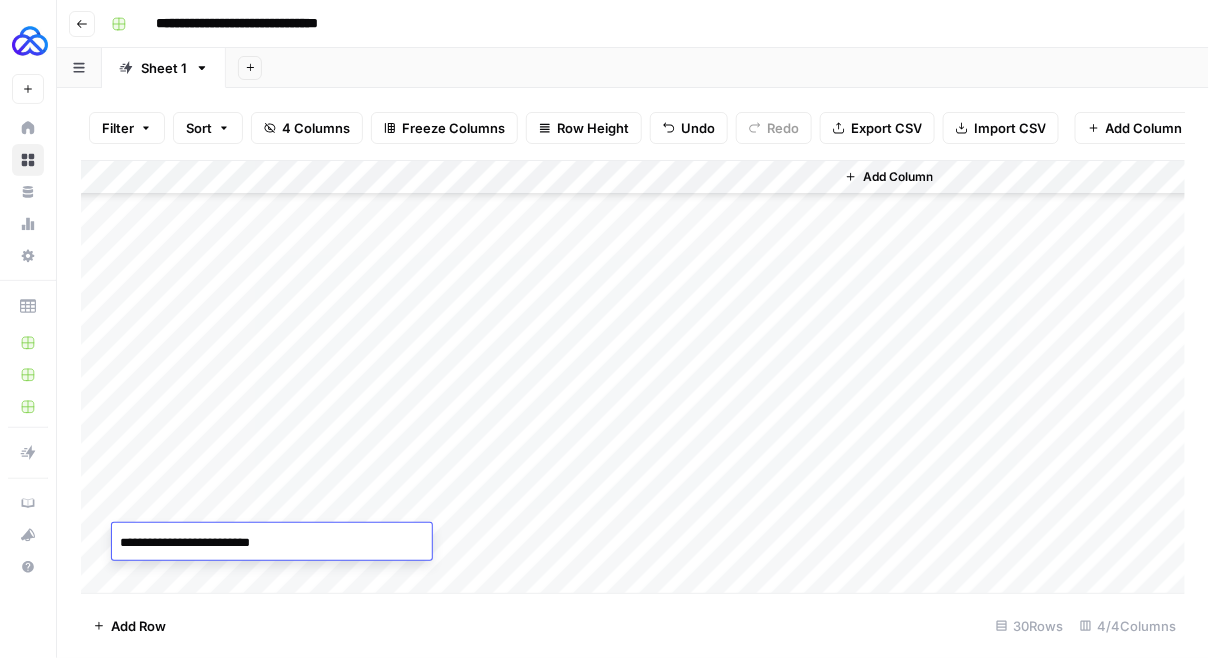 type on "**********" 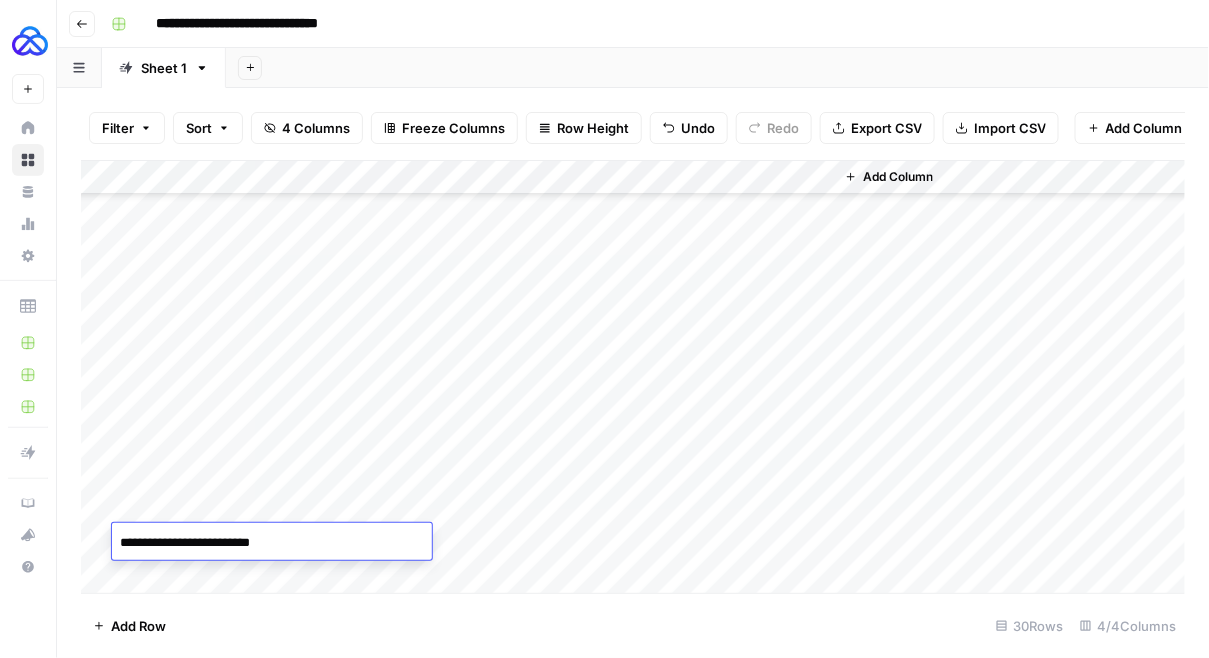 click on "Add Column" at bounding box center (633, 377) 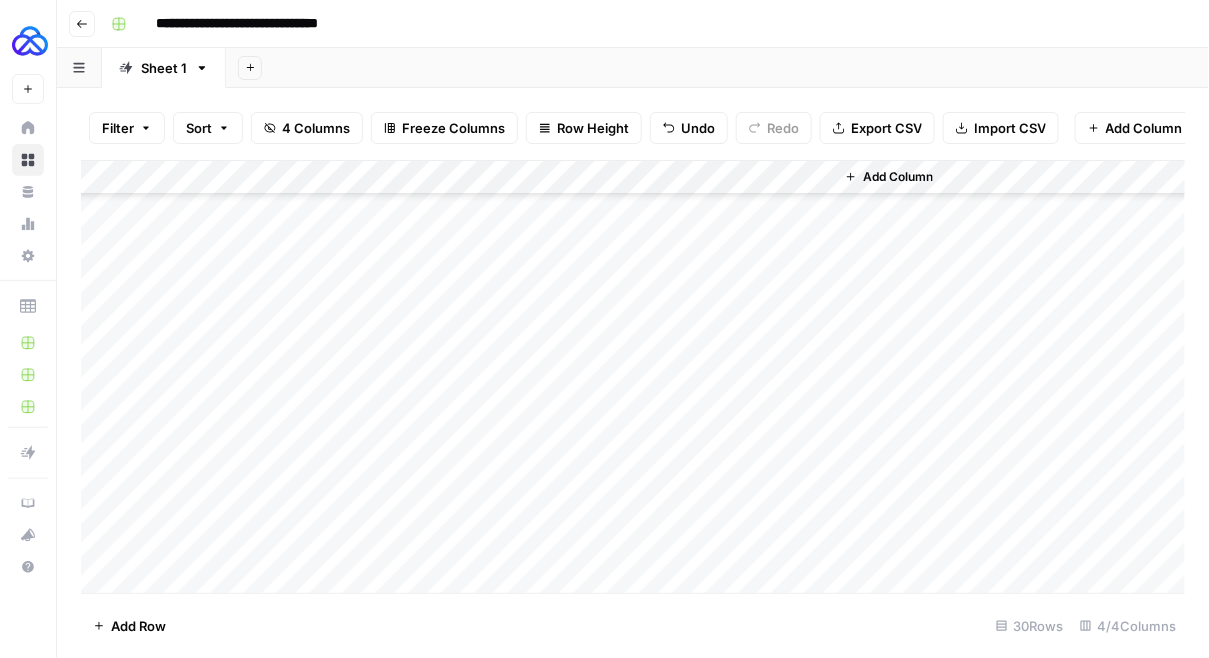 click on "Add Column" at bounding box center (633, 377) 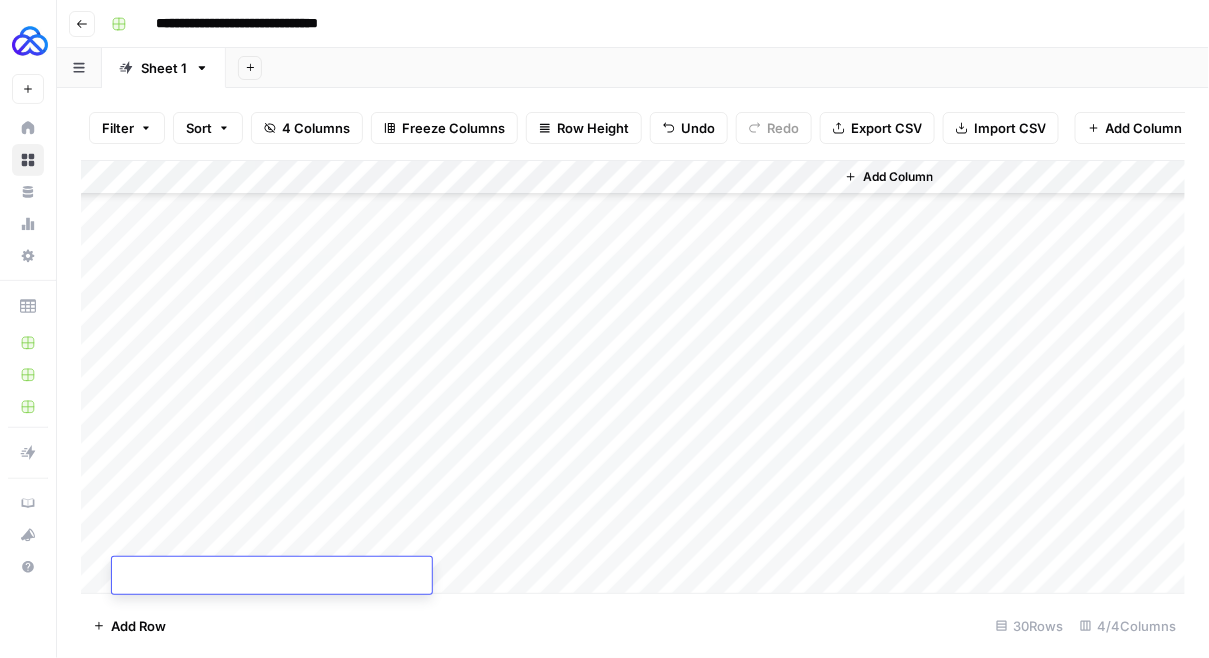 type on "**********" 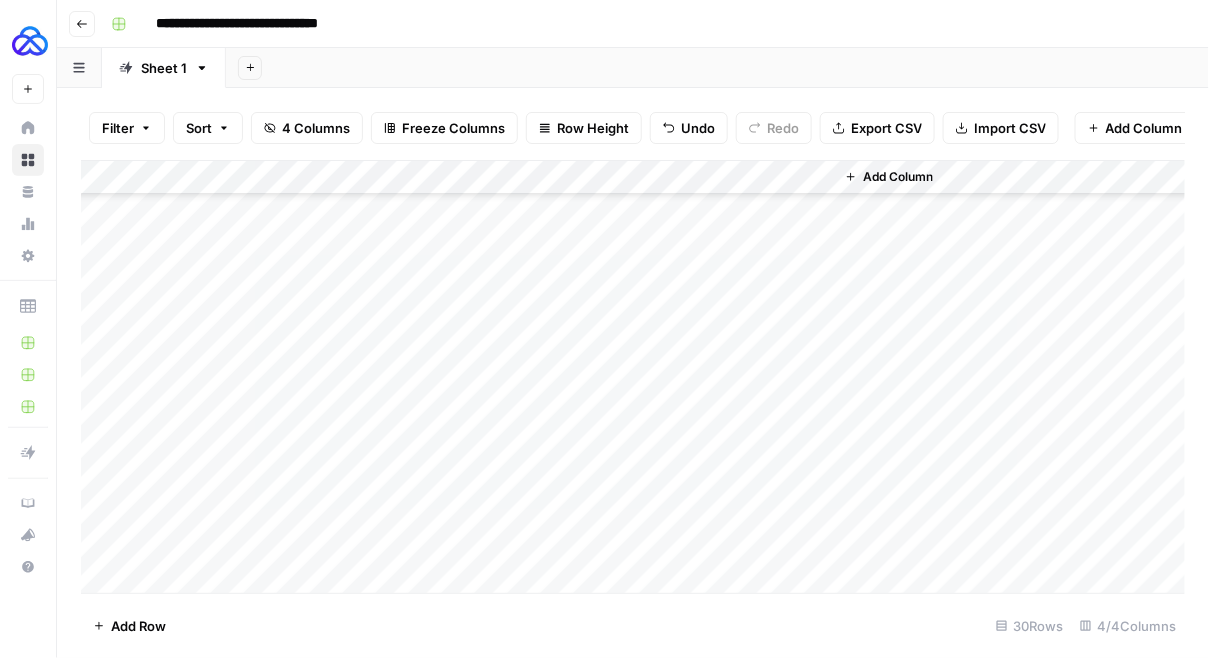 click on "Add Column" at bounding box center [633, 377] 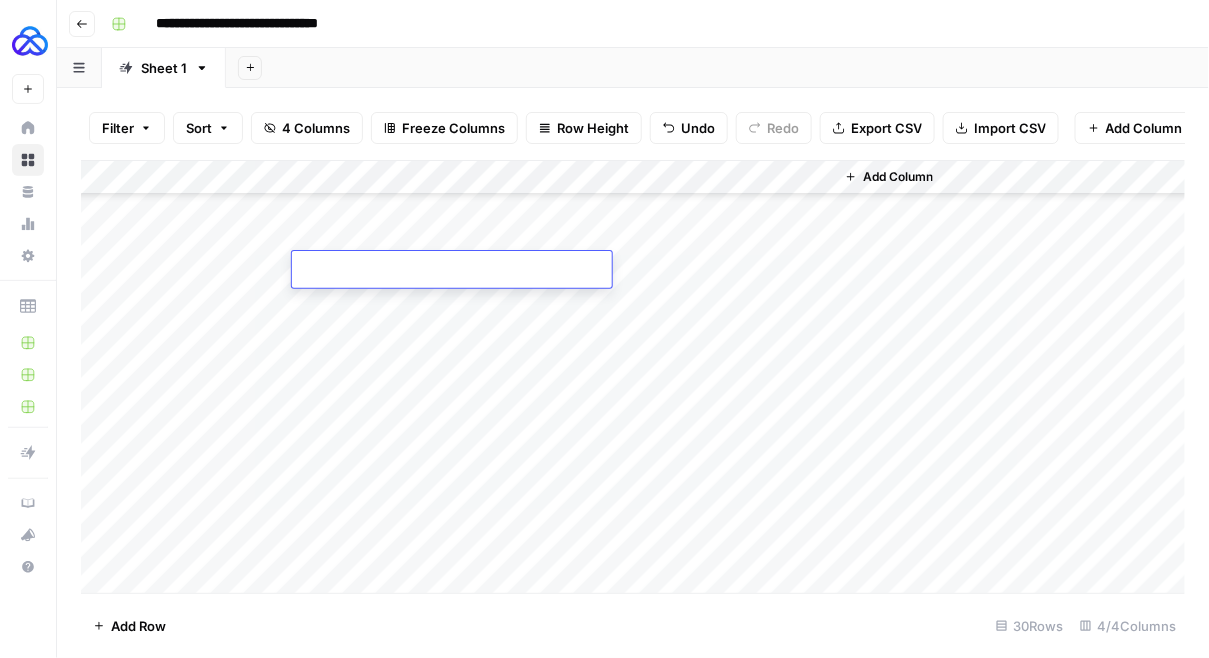 type on "**********" 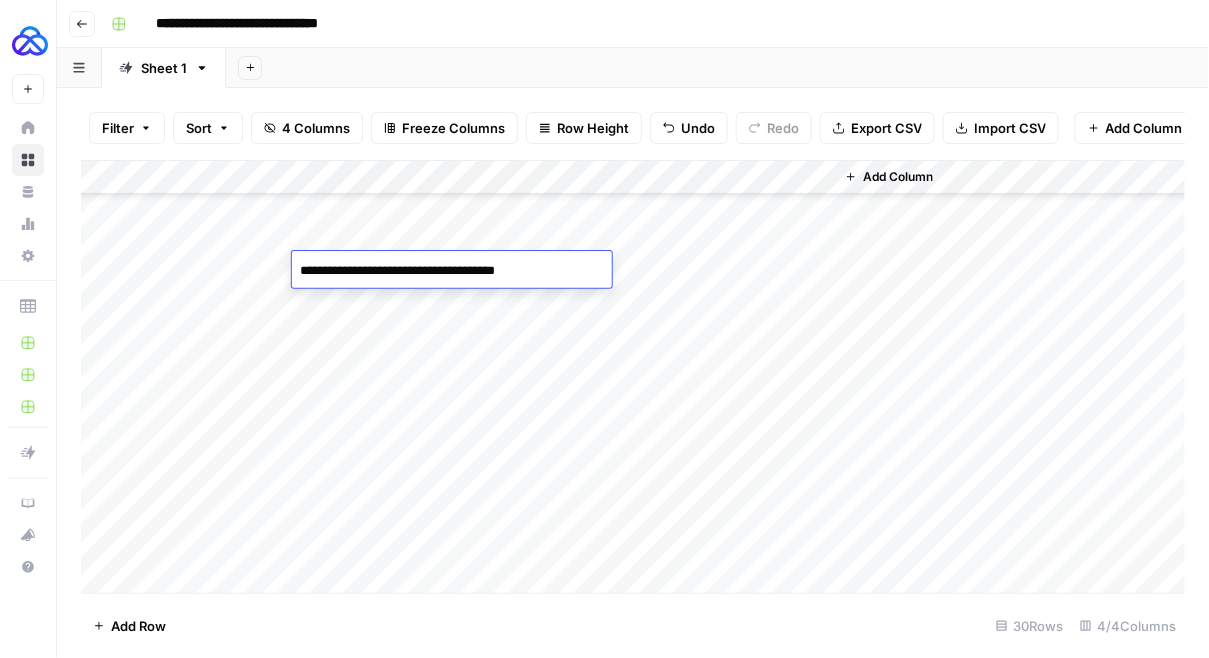 click on "Add Column" at bounding box center (633, 377) 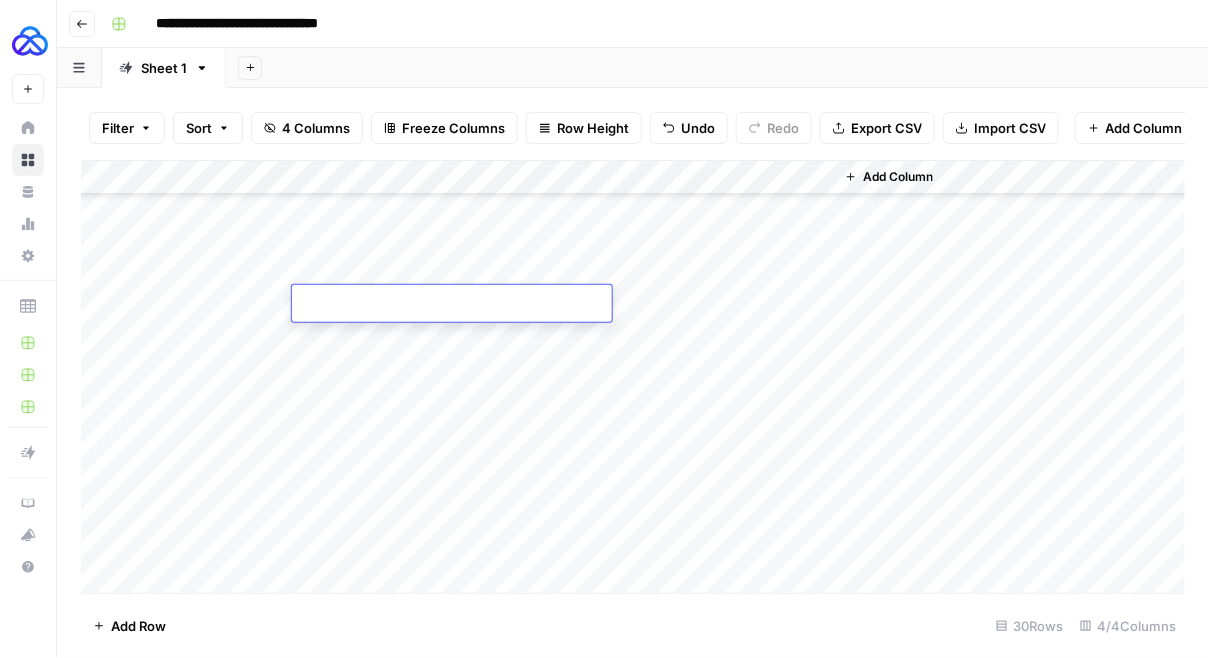 type on "**********" 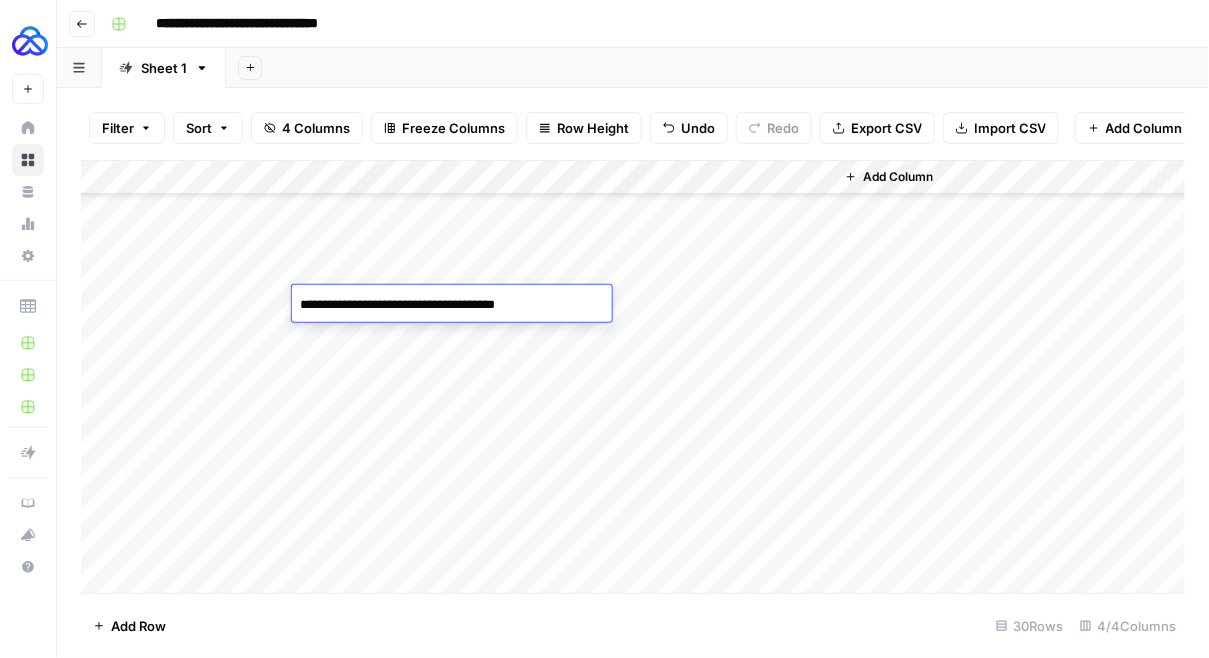 click on "Add Column" at bounding box center [633, 377] 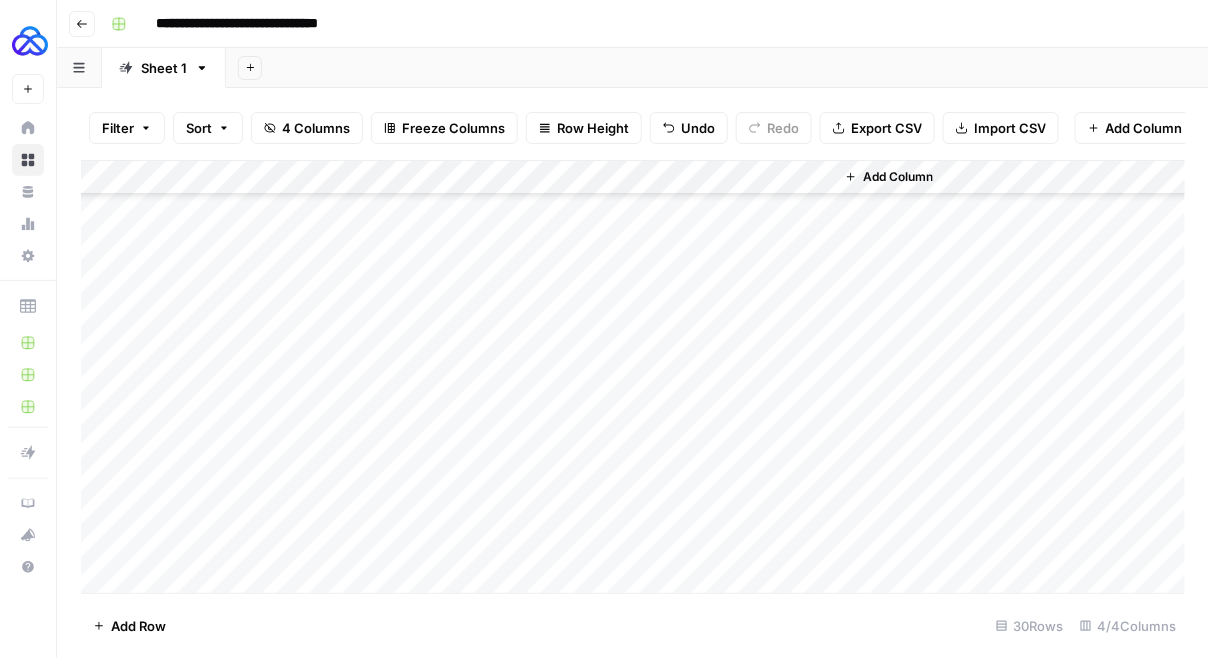 click on "Add Column" at bounding box center (633, 377) 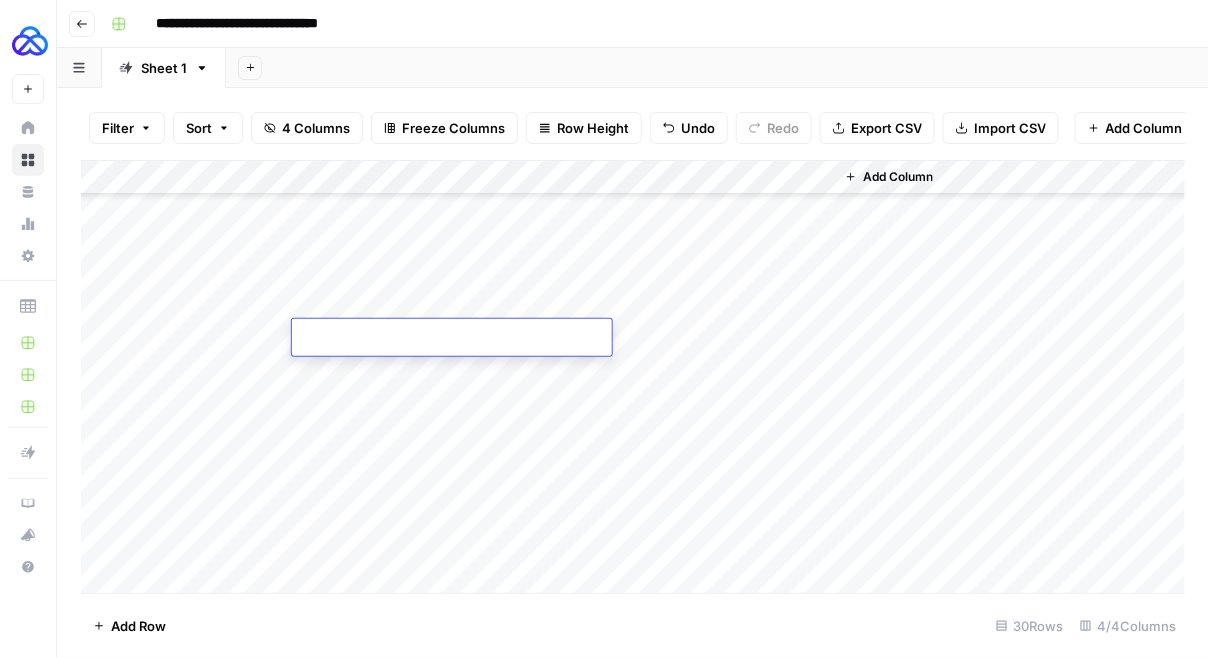 type on "**********" 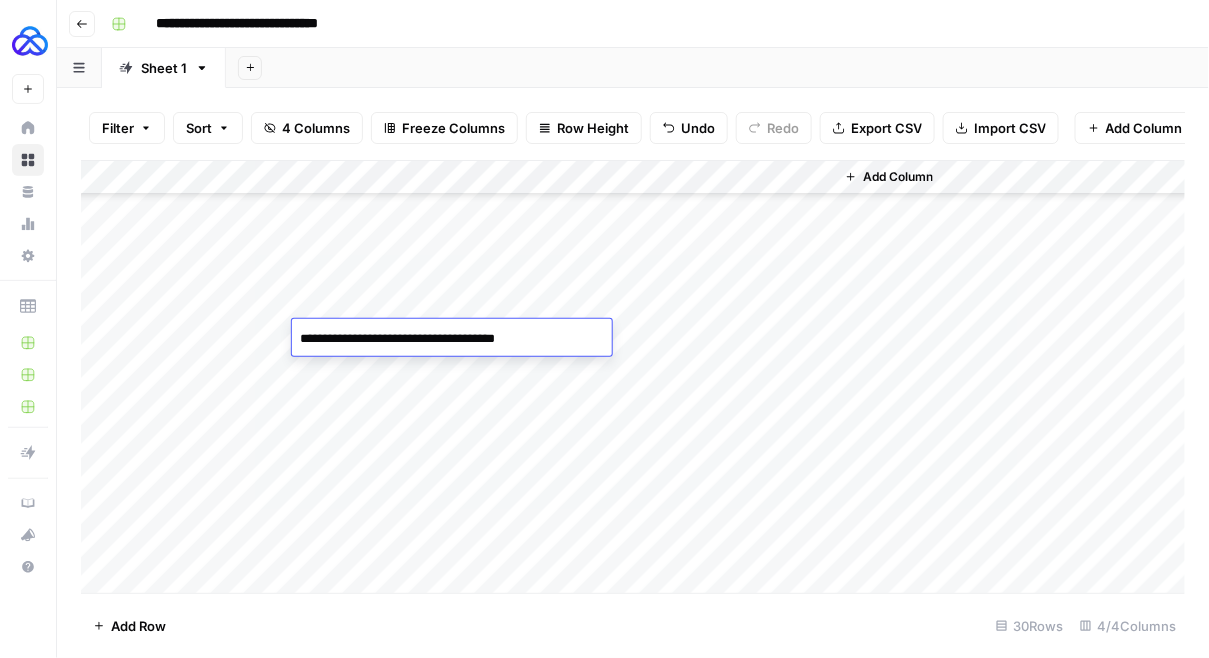 click on "Add Column" at bounding box center (633, 377) 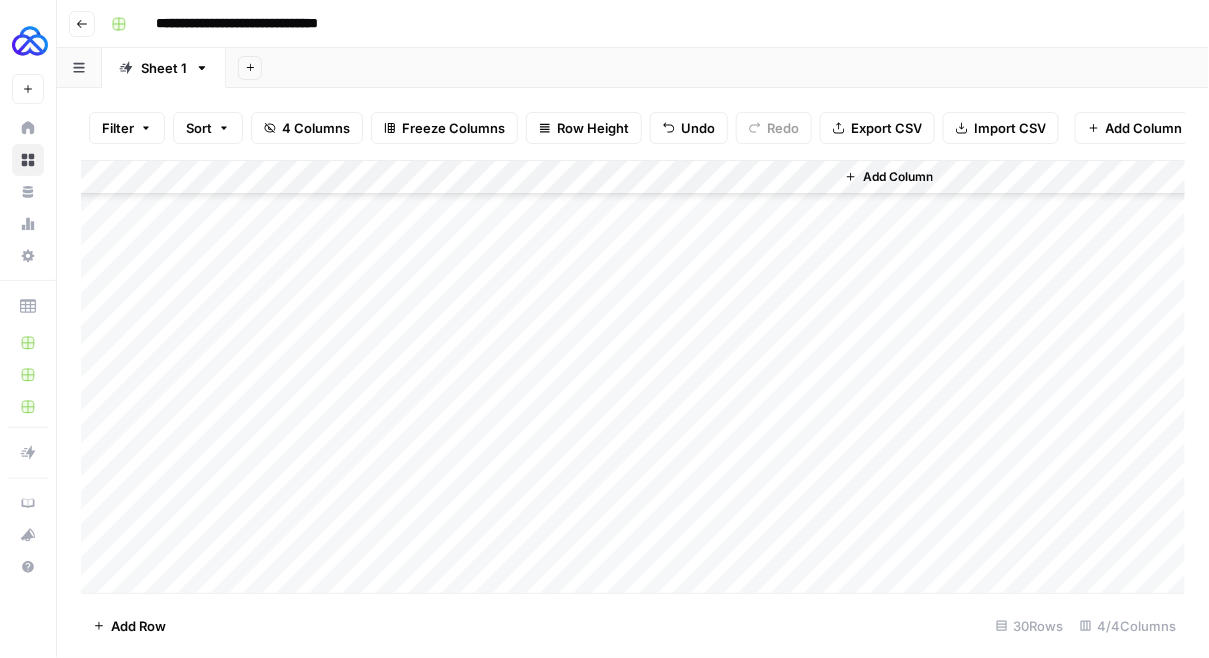 click on "Add Column" at bounding box center [633, 377] 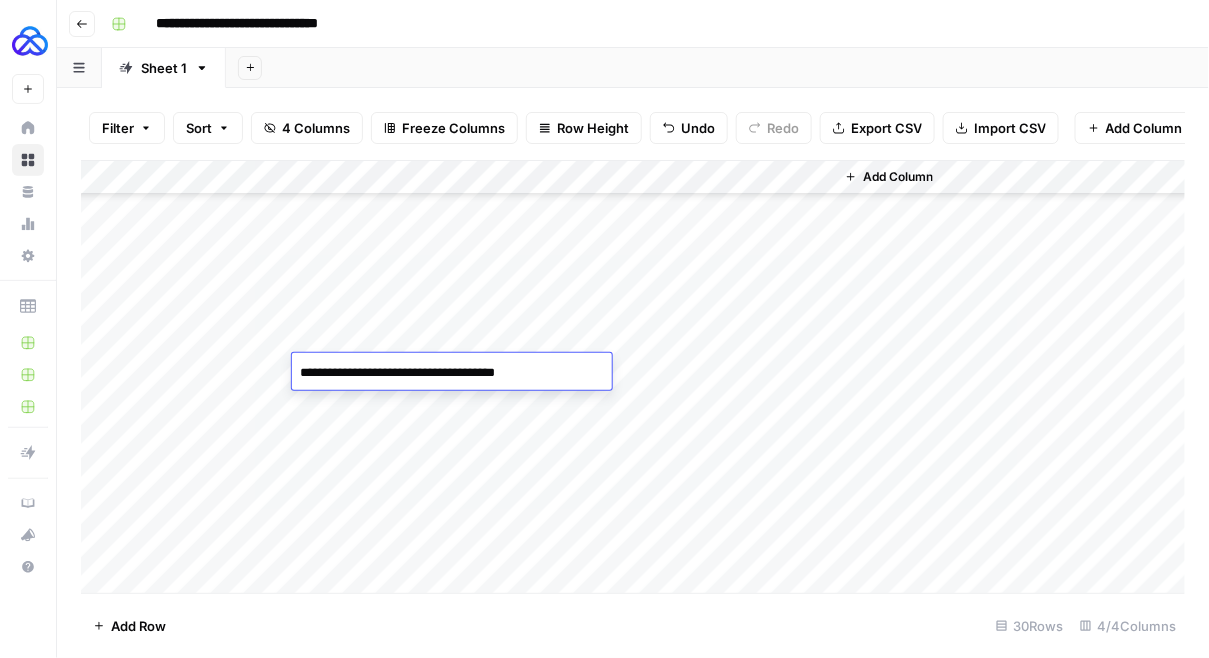 click on "Add Column" at bounding box center [633, 377] 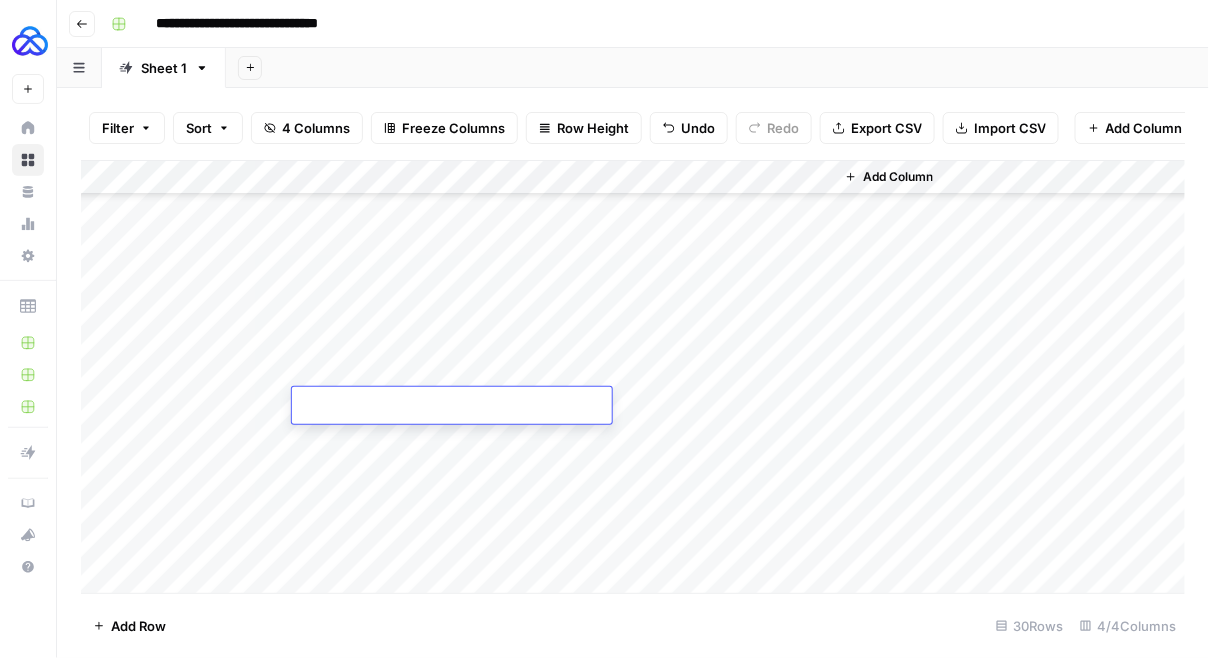 type on "**********" 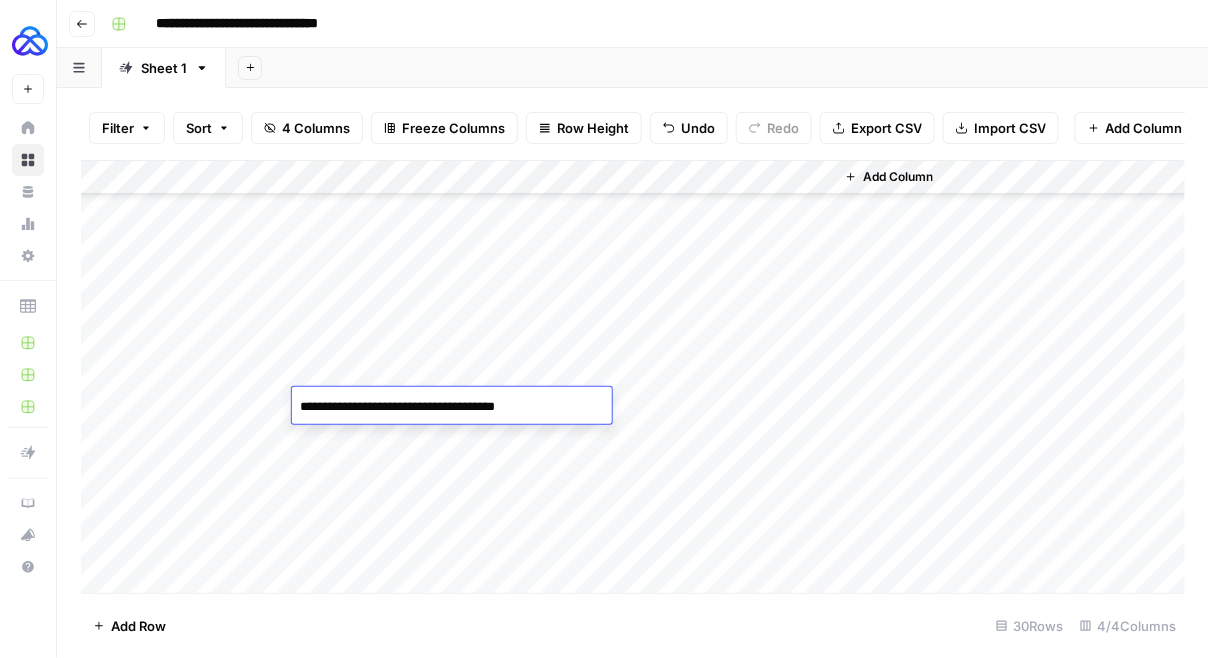 click on "Add Column" at bounding box center (633, 377) 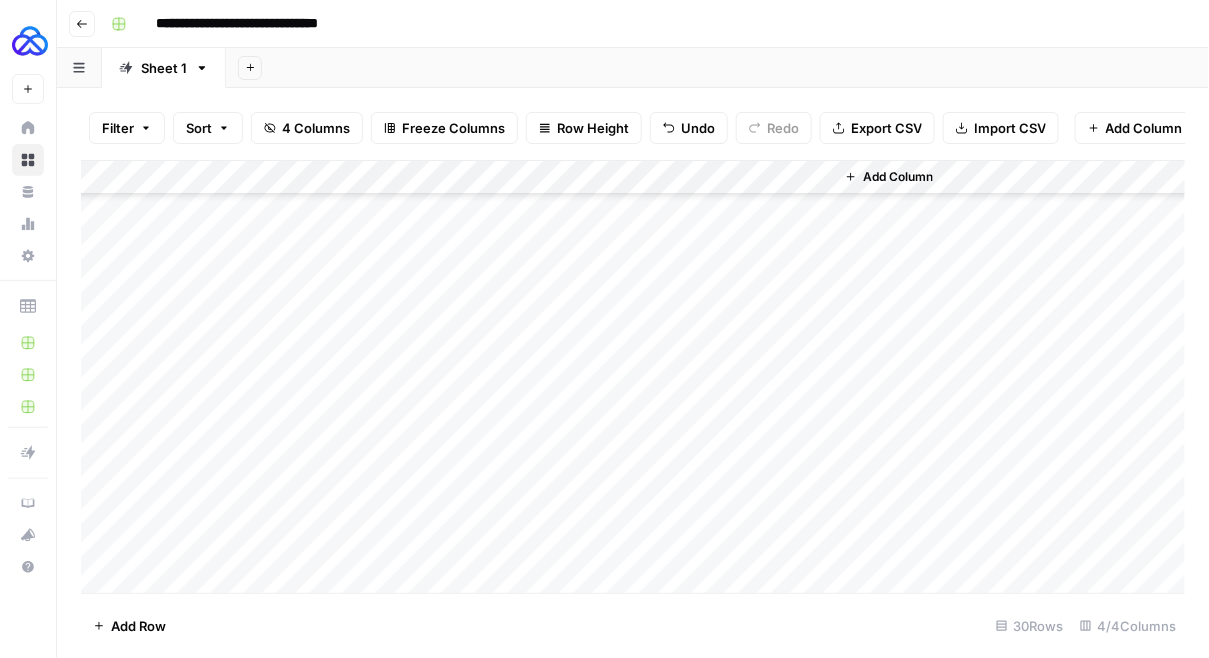 click on "Add Column" at bounding box center (633, 377) 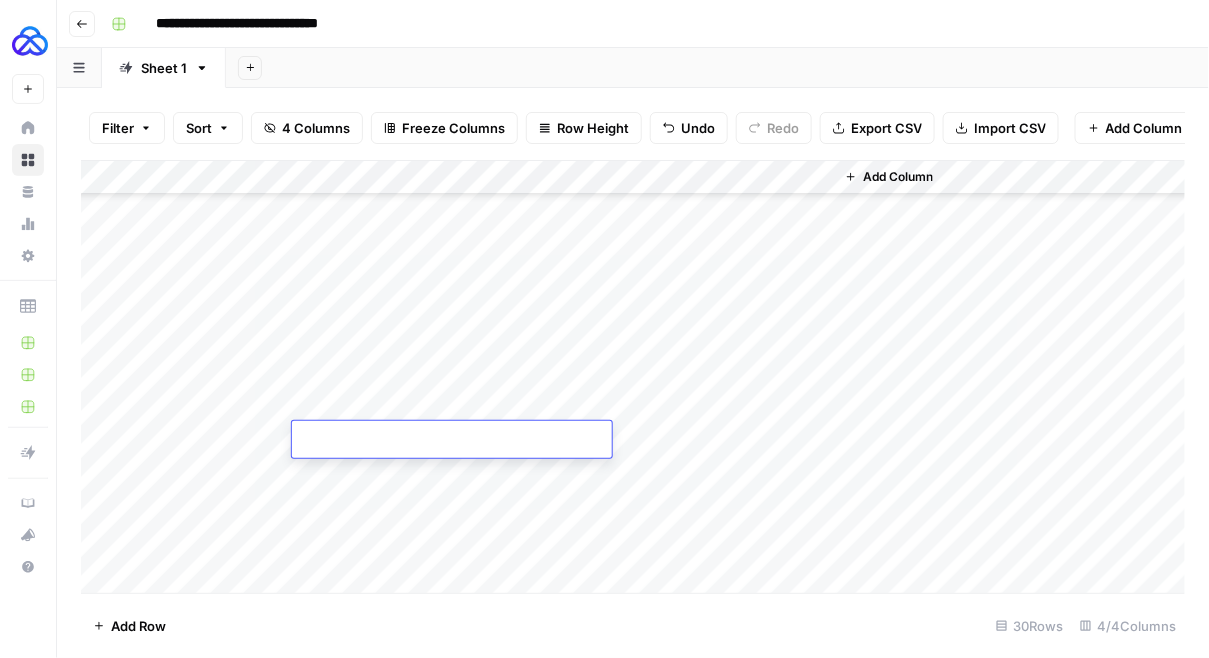 type on "**********" 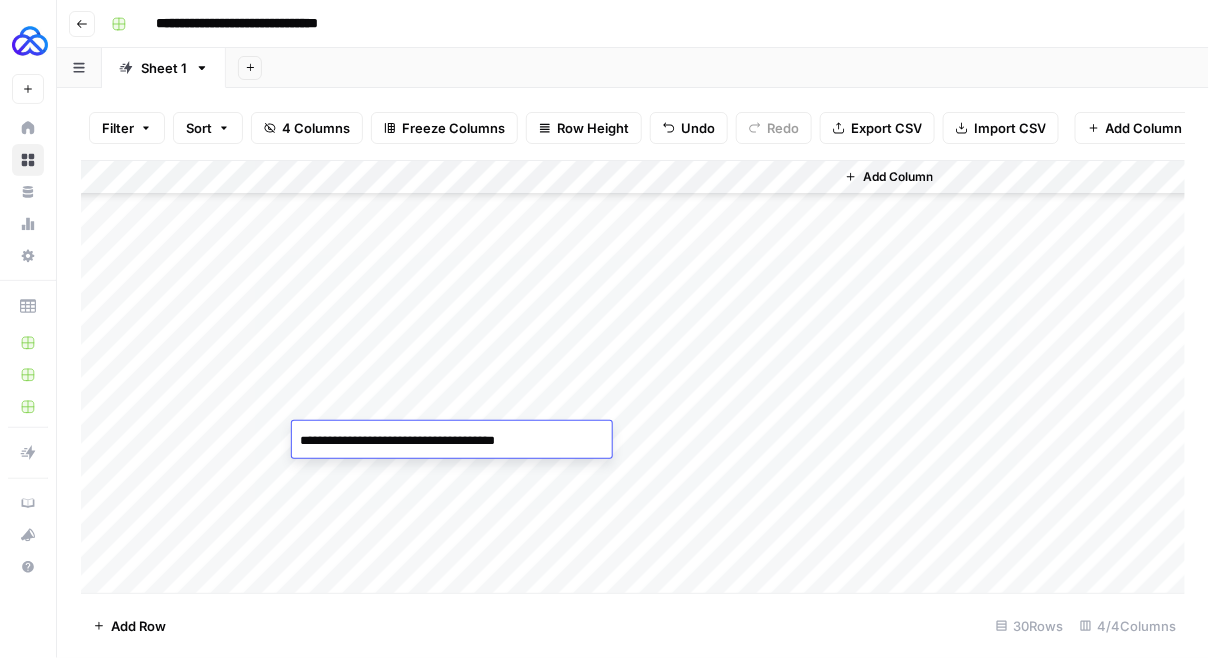 click on "Add Column" at bounding box center (633, 377) 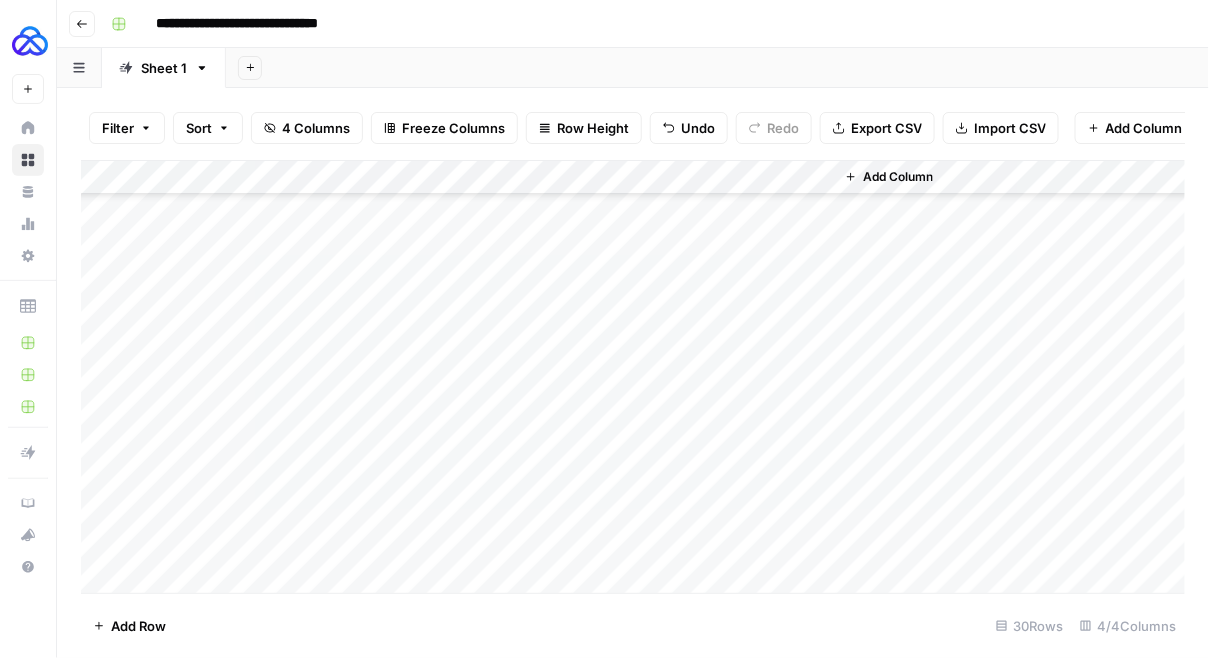 click on "Add Column" at bounding box center [633, 377] 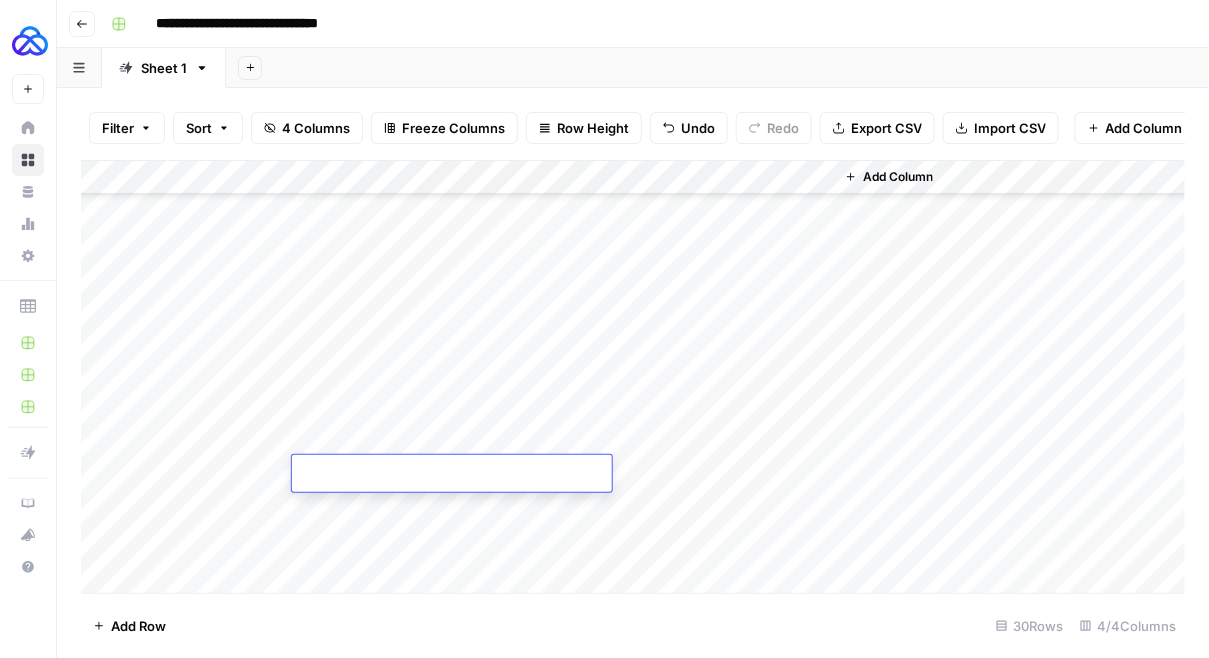 type on "**********" 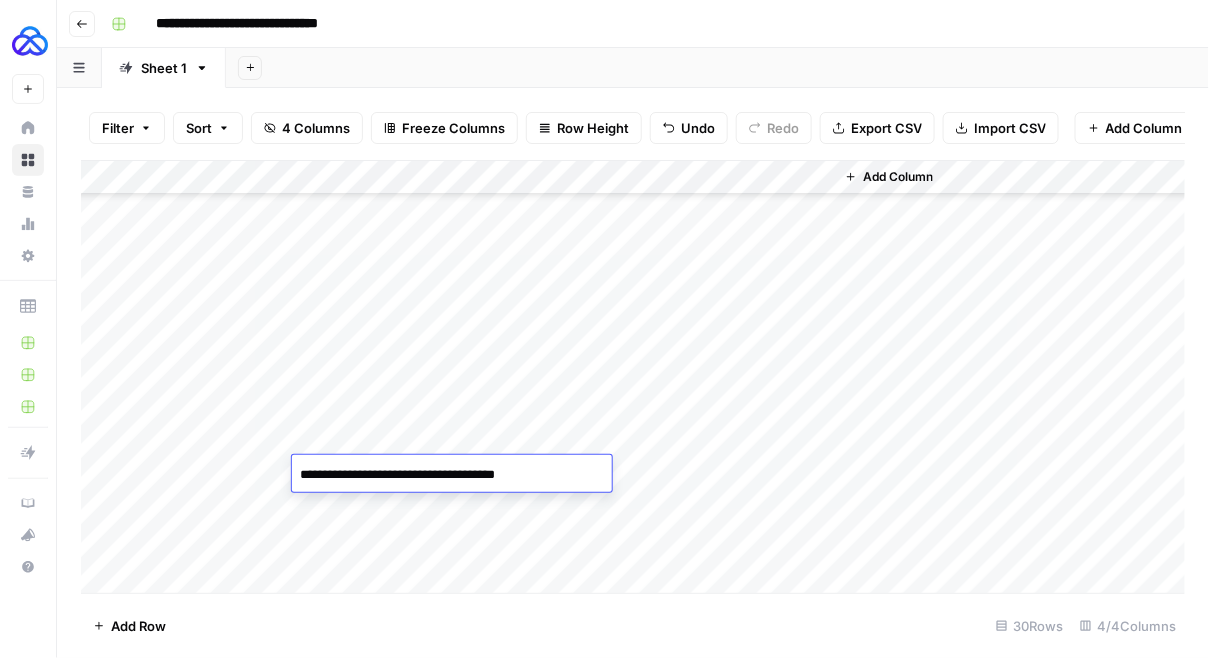 click on "Add Column" at bounding box center [633, 377] 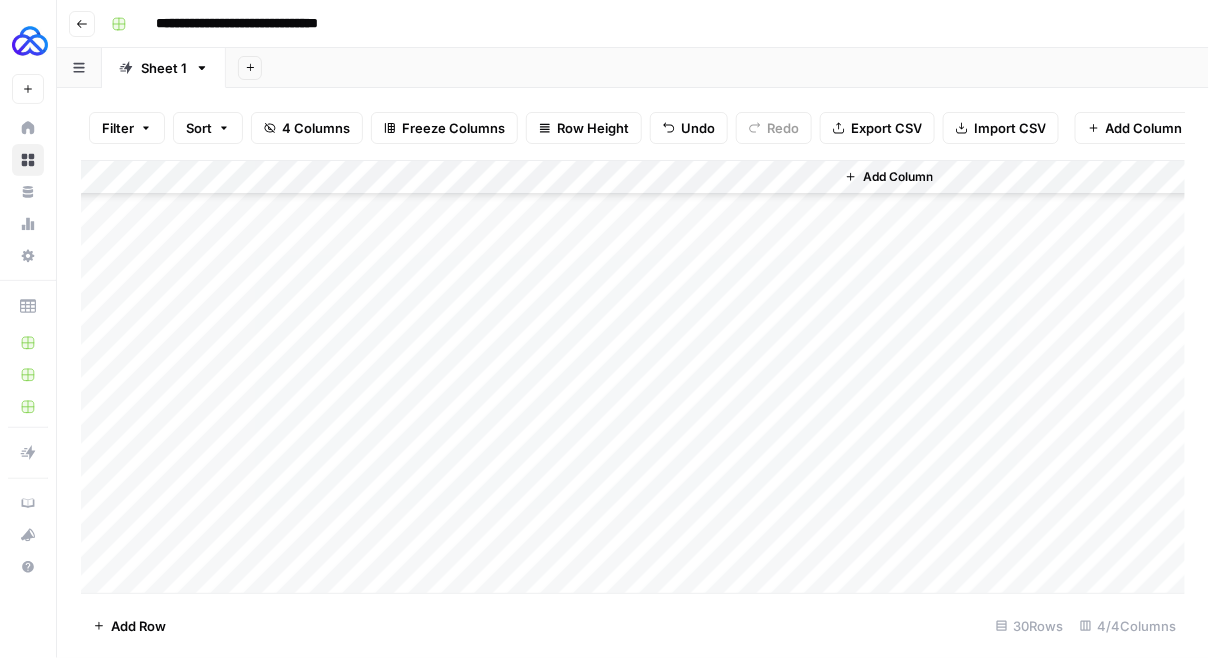 click on "Add Column" at bounding box center (633, 377) 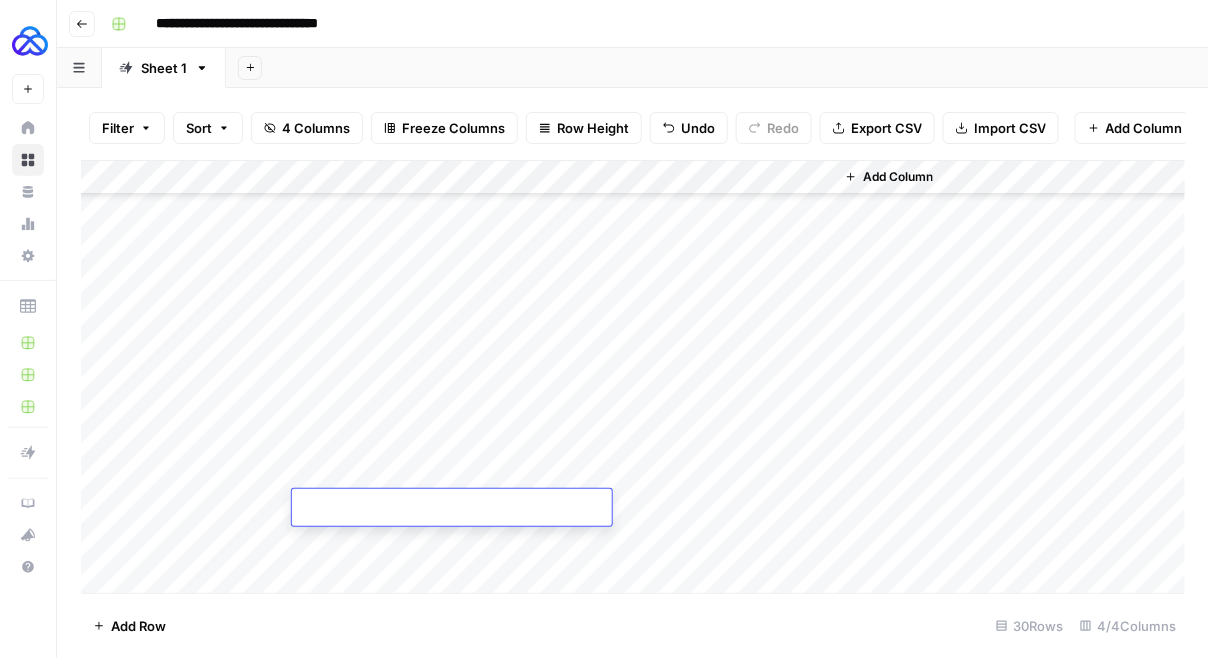 type on "**********" 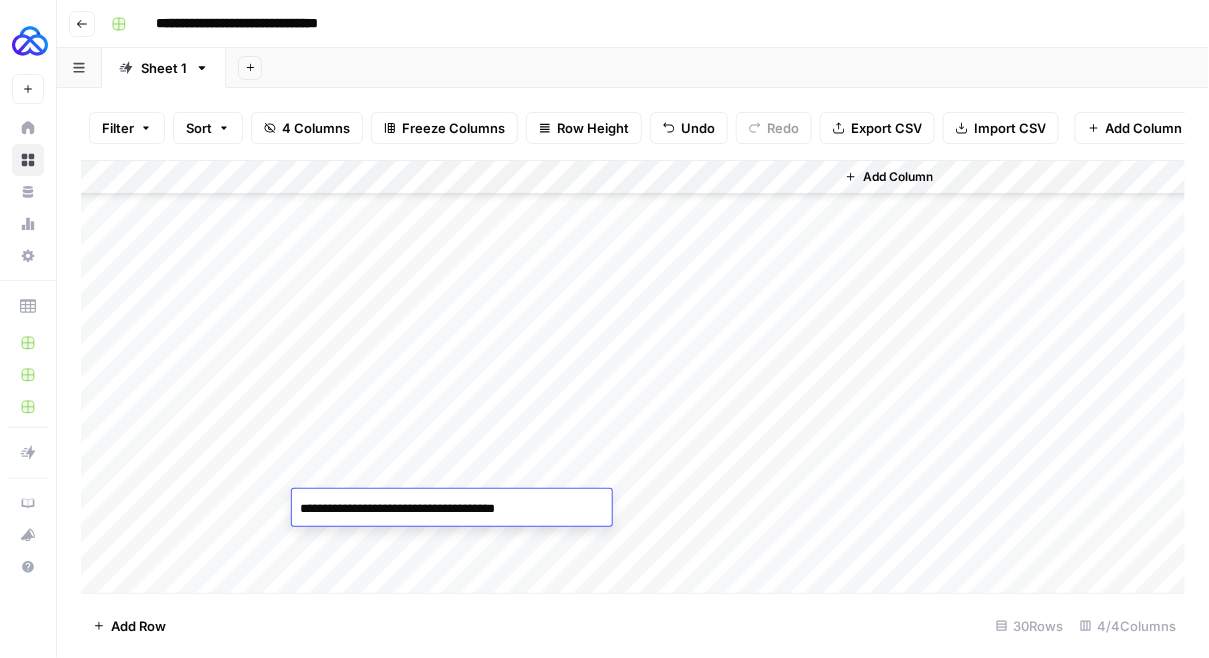 click on "Add Column" at bounding box center (633, 377) 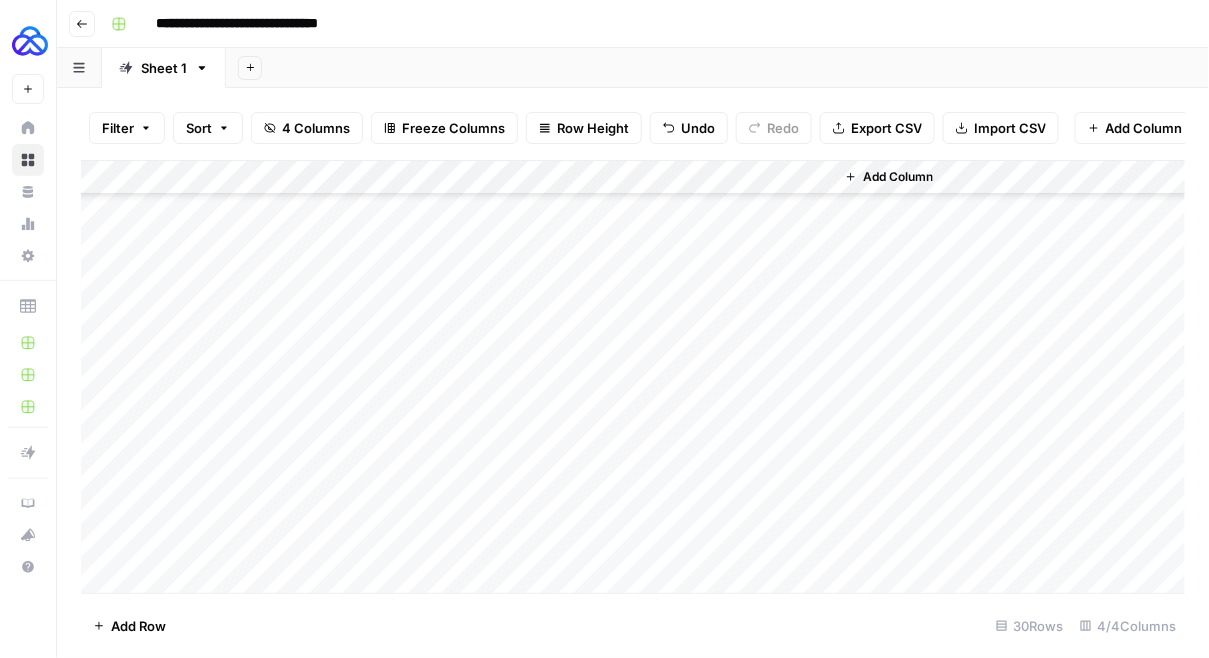 click on "Add Column" at bounding box center [633, 377] 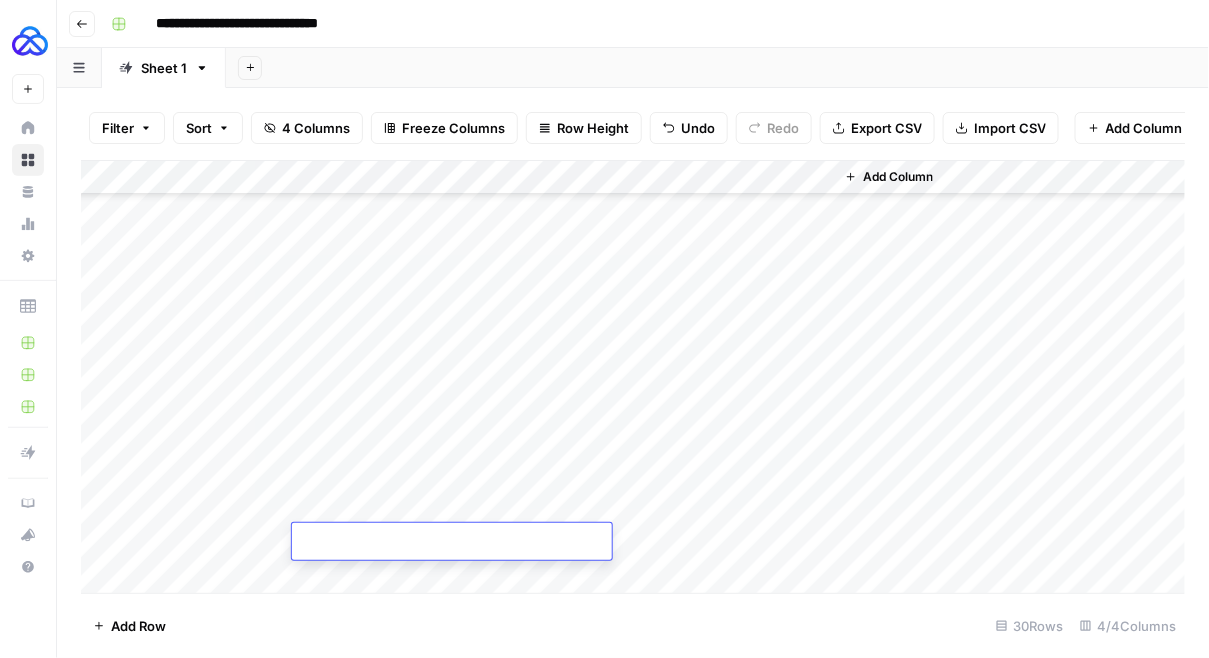 type on "**********" 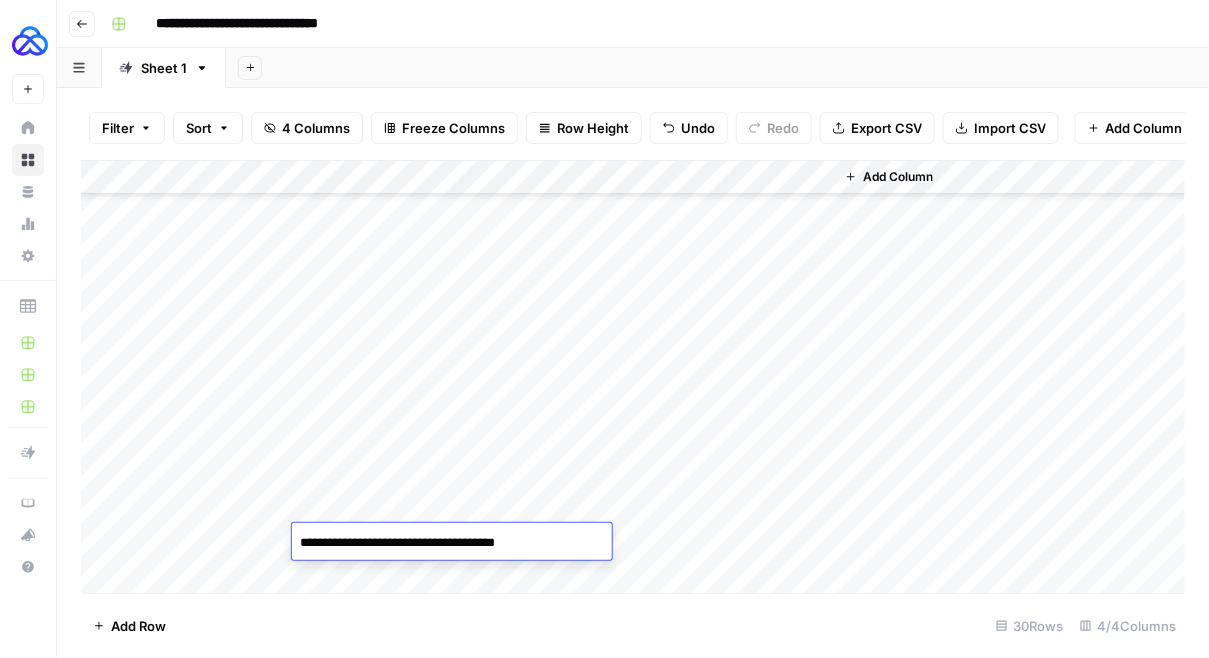 click on "Add Column" at bounding box center (633, 377) 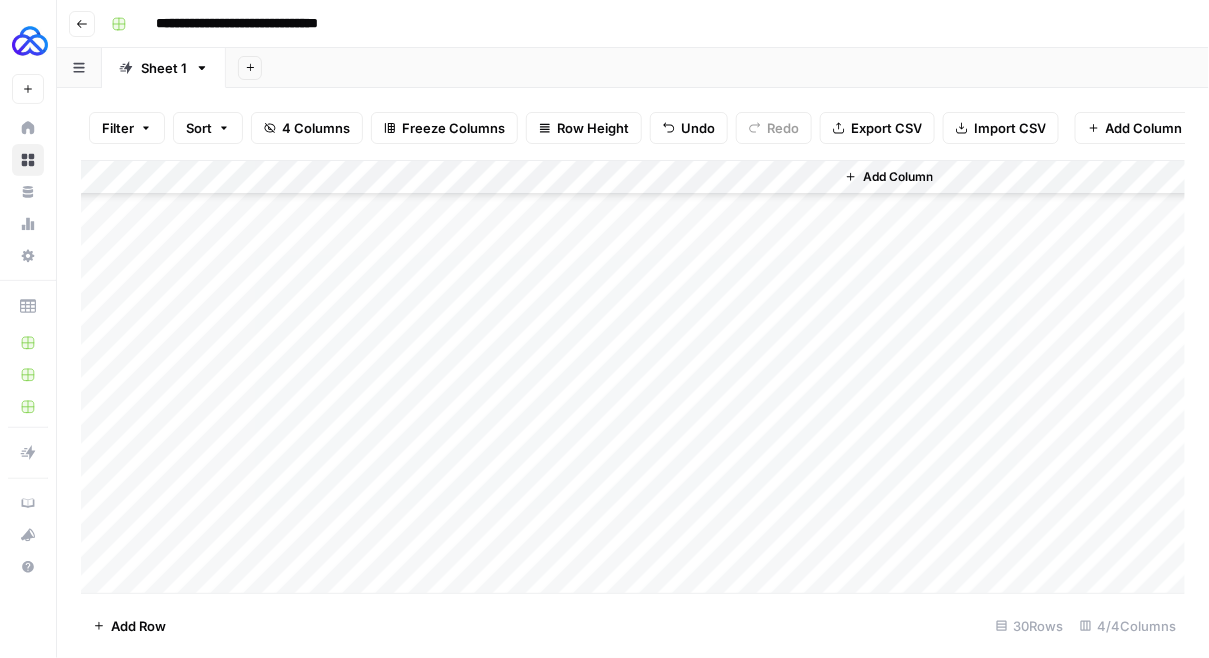 click on "Add Column" at bounding box center [633, 377] 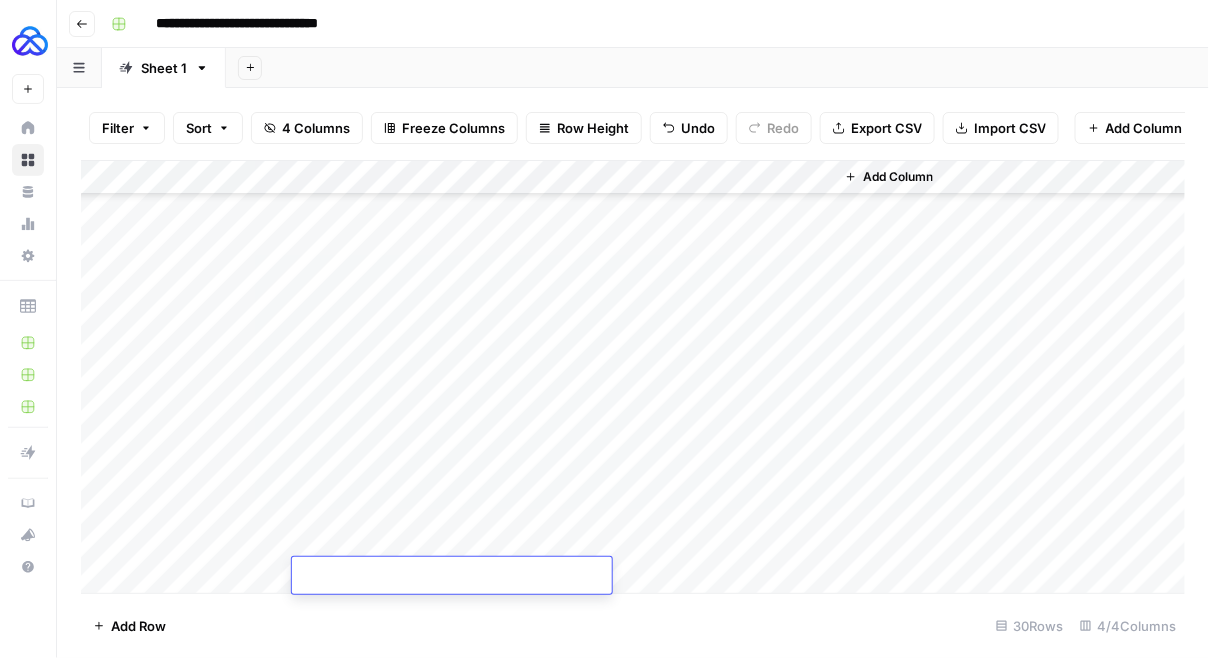 type on "**********" 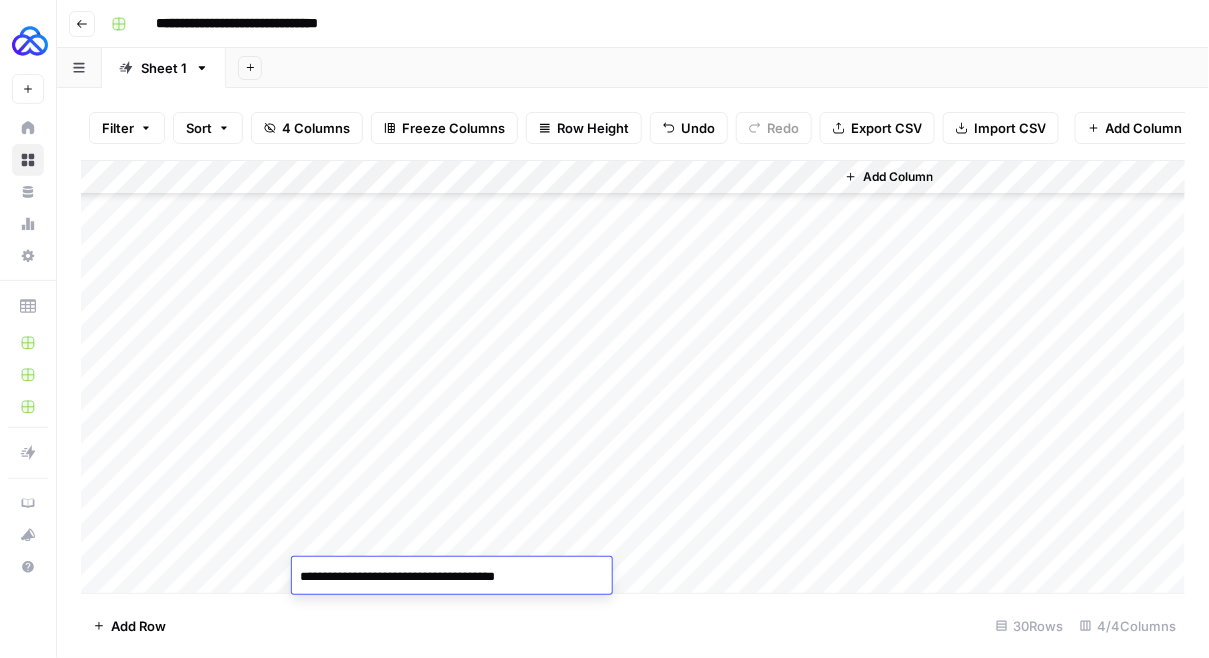 click on "Add Column" at bounding box center (633, 377) 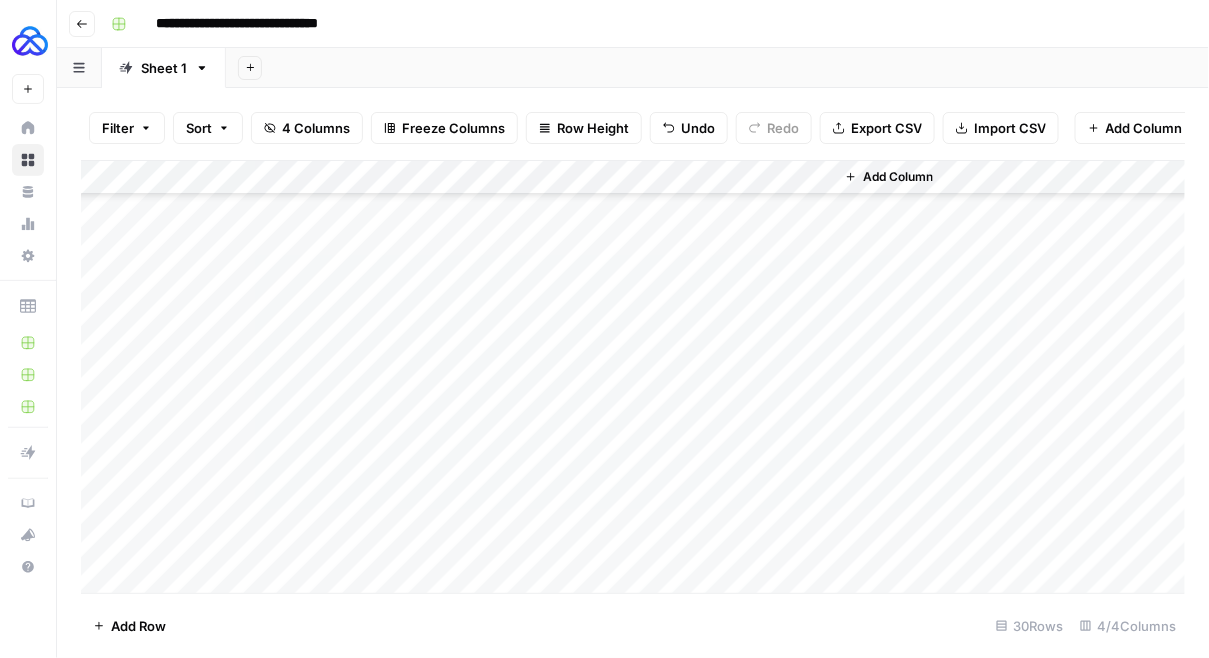 scroll, scrollTop: 653, scrollLeft: 0, axis: vertical 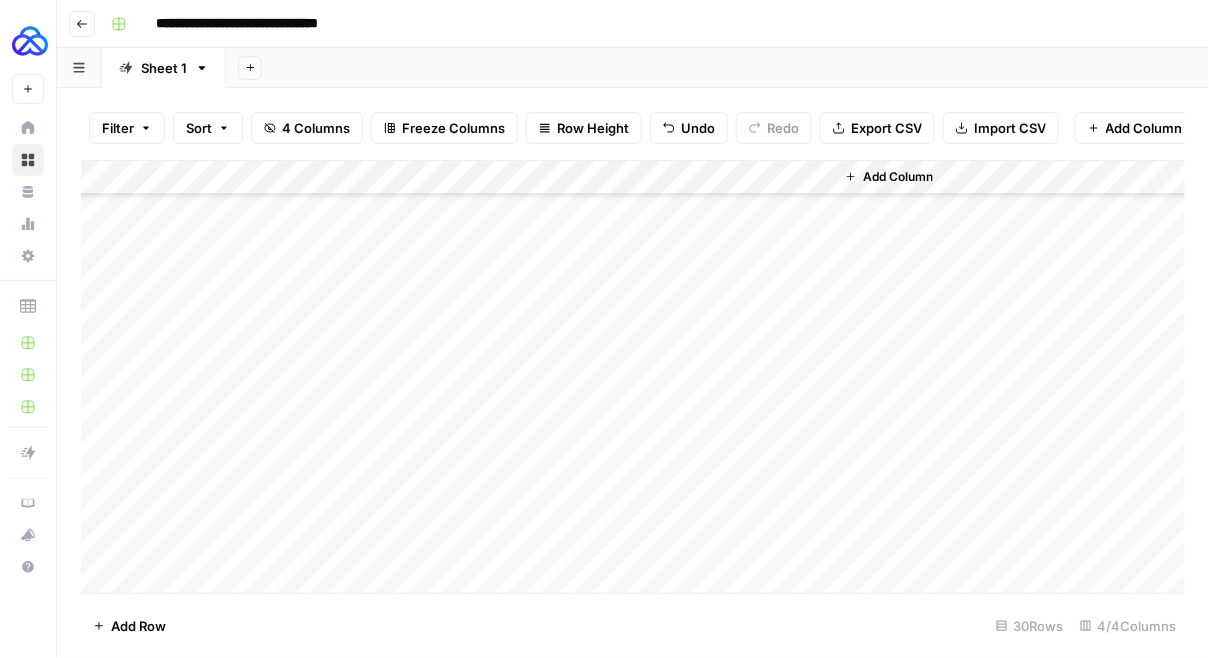 click on "Add Column" at bounding box center [633, 377] 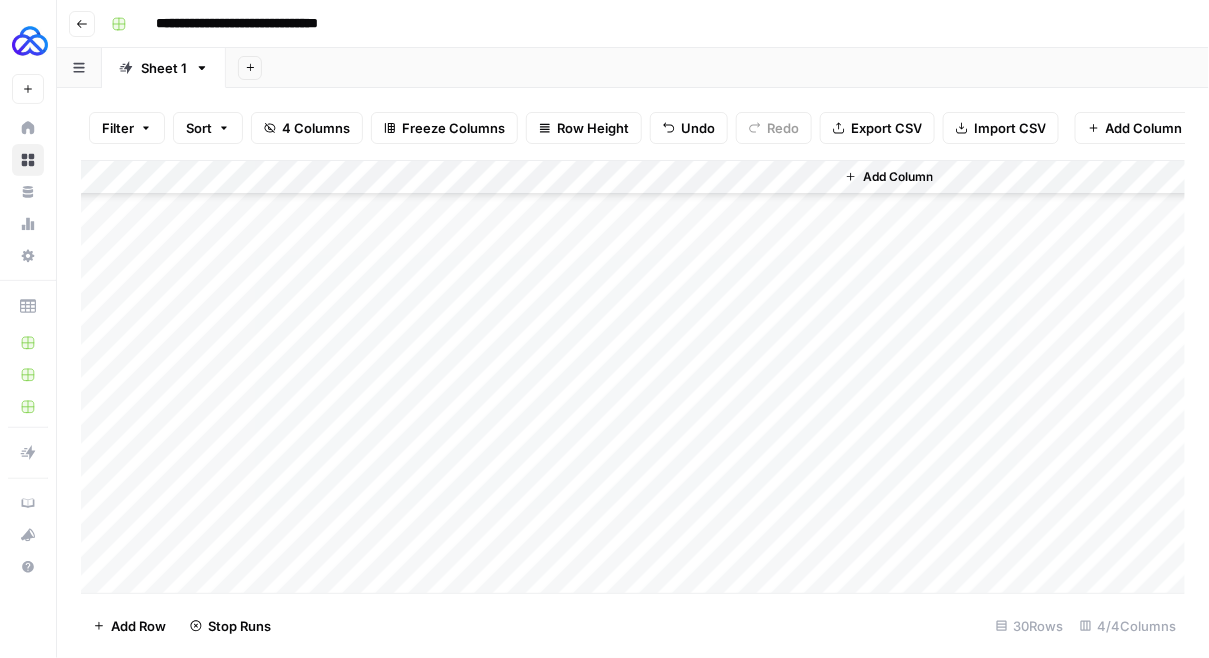 click on "Add Column" at bounding box center (633, 377) 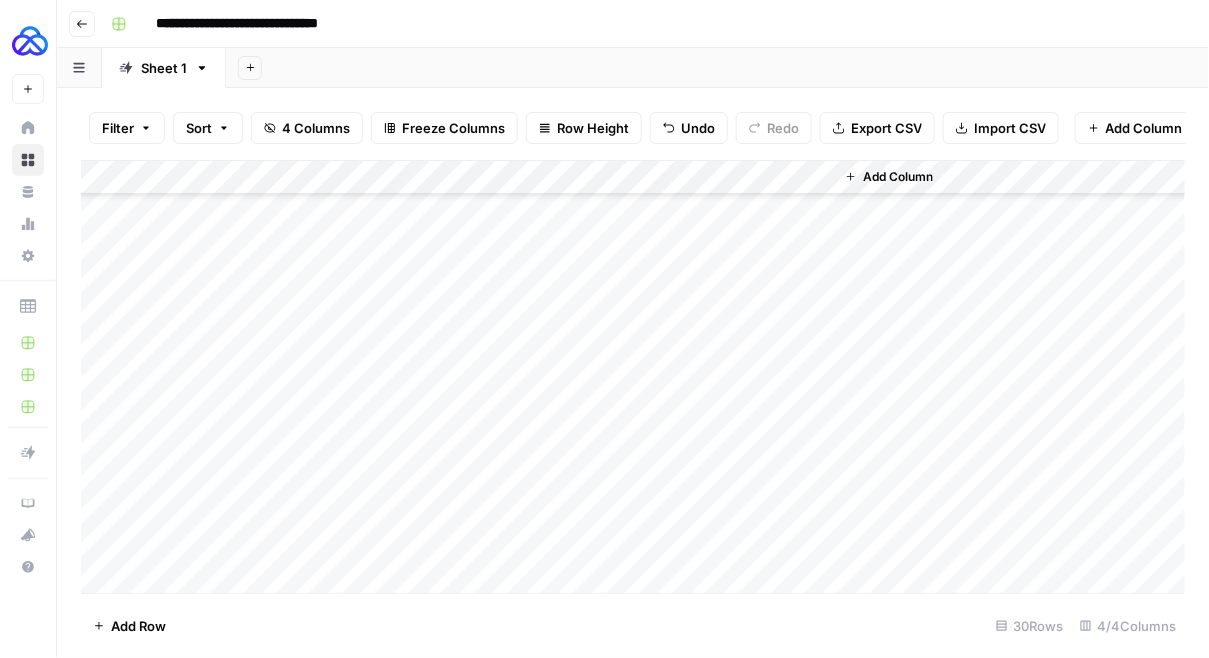 click on "Add Column" at bounding box center (633, 377) 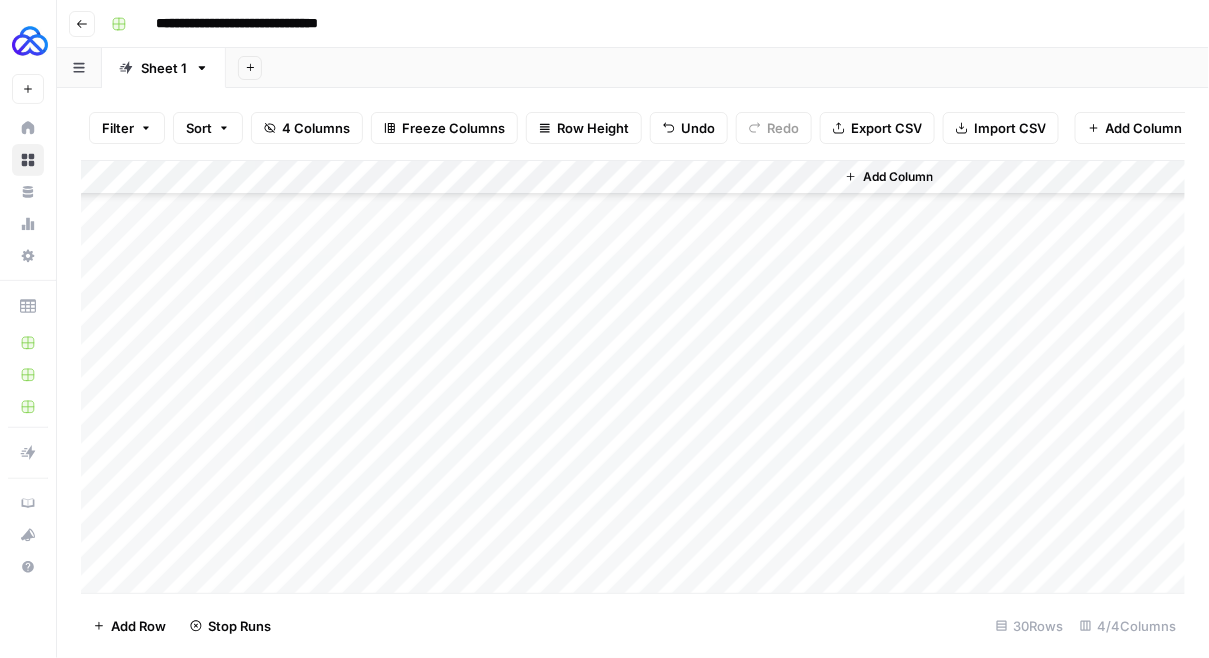 click on "Add Column" at bounding box center [633, 377] 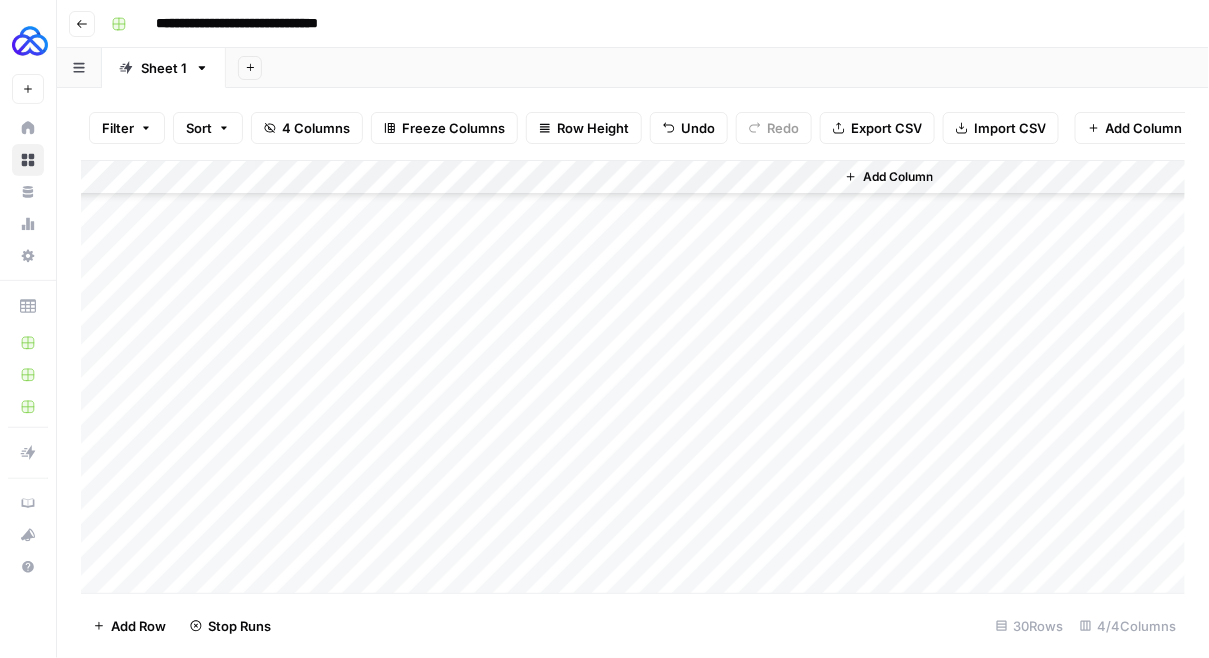 scroll, scrollTop: 653, scrollLeft: 0, axis: vertical 